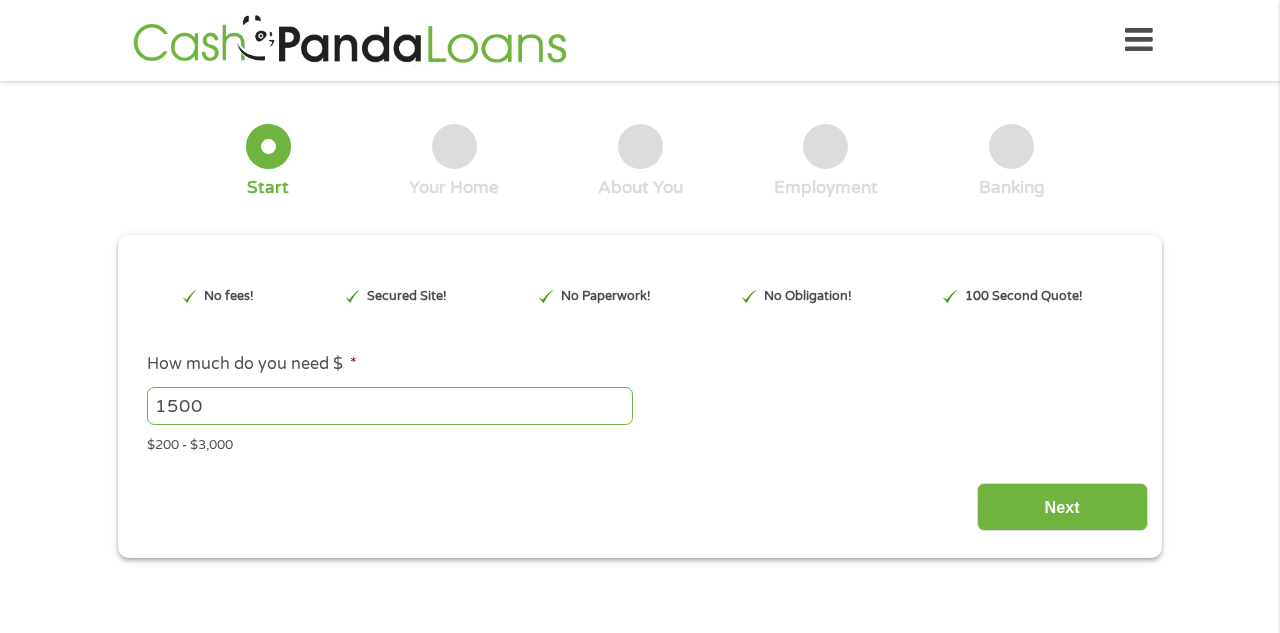 scroll, scrollTop: 0, scrollLeft: 0, axis: both 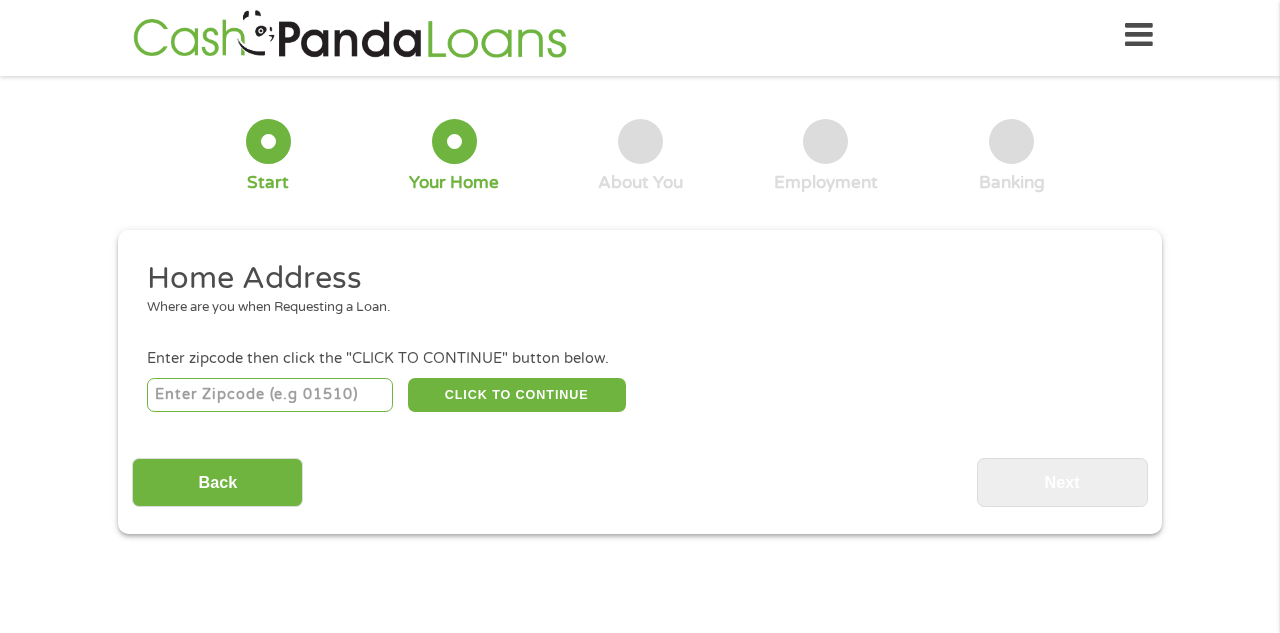 click at bounding box center [270, 395] 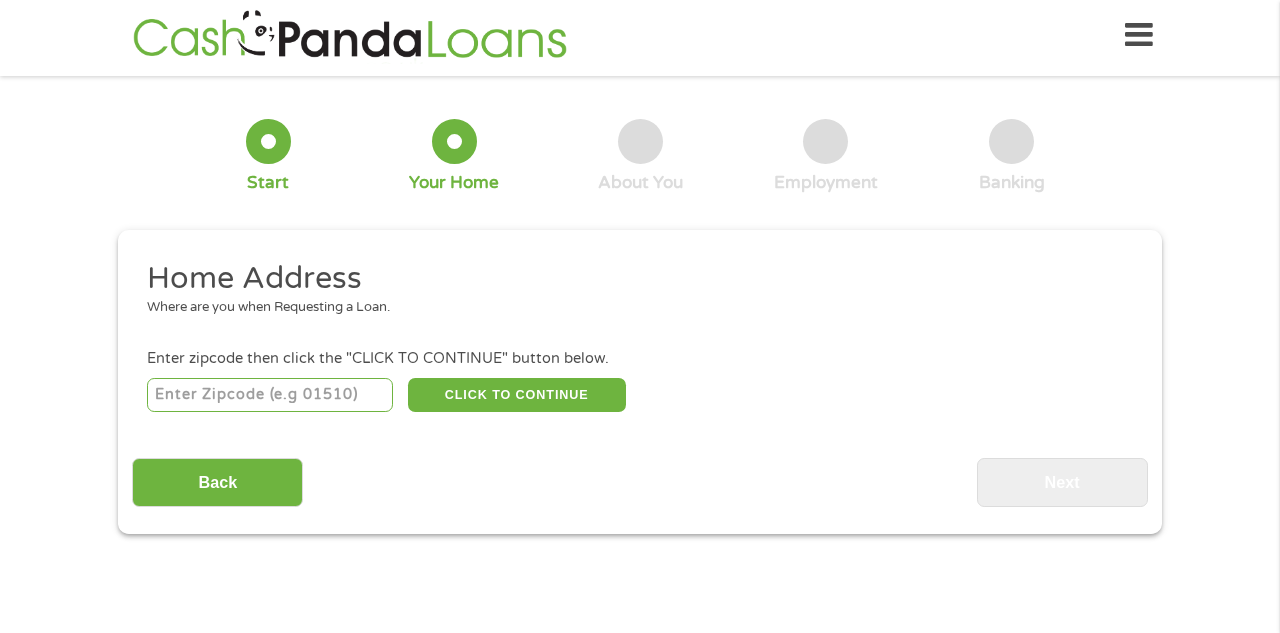 type on "28746" 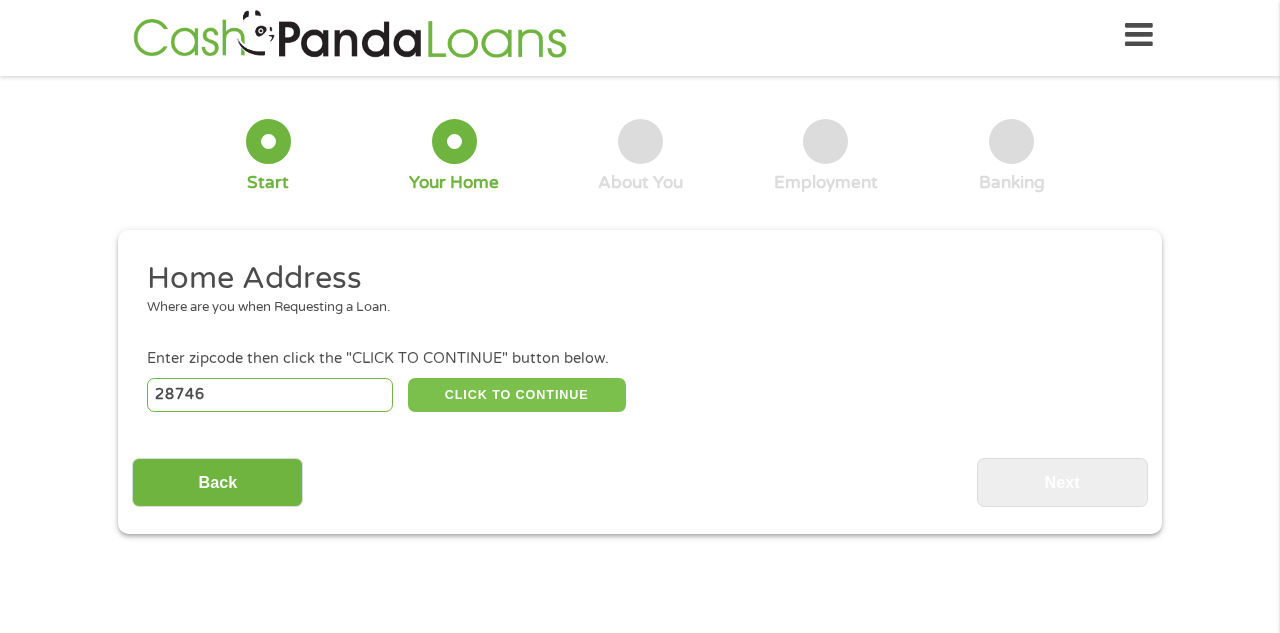 click on "CLICK TO CONTINUE" at bounding box center [517, 395] 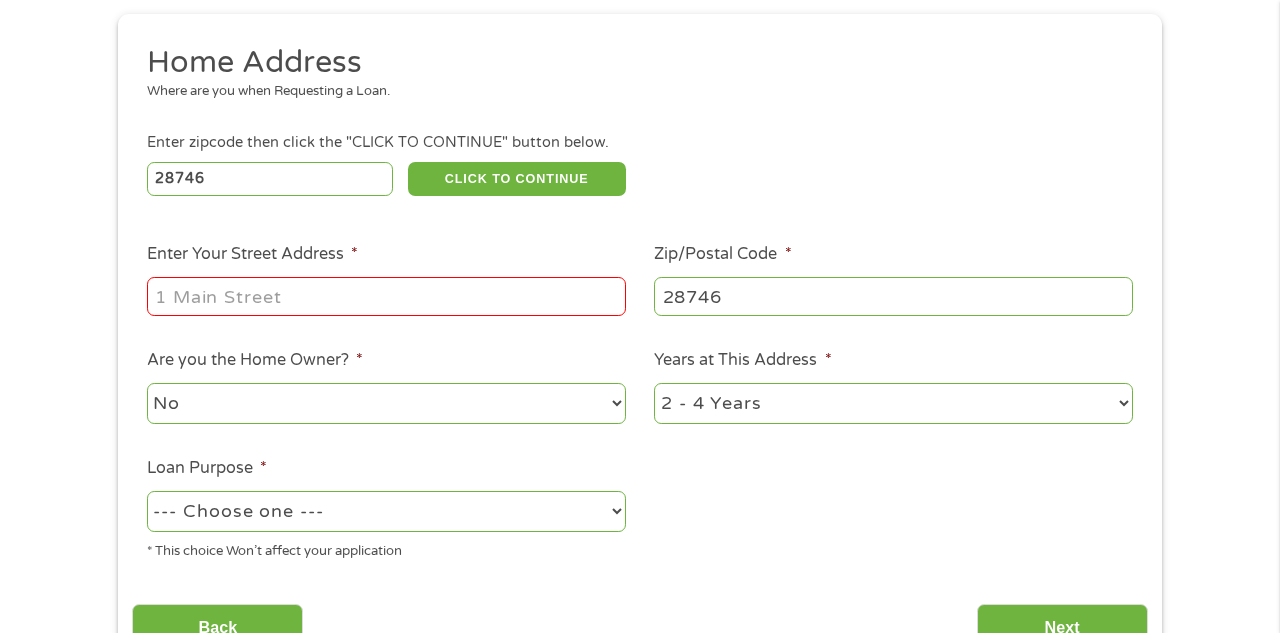 scroll, scrollTop: 226, scrollLeft: 0, axis: vertical 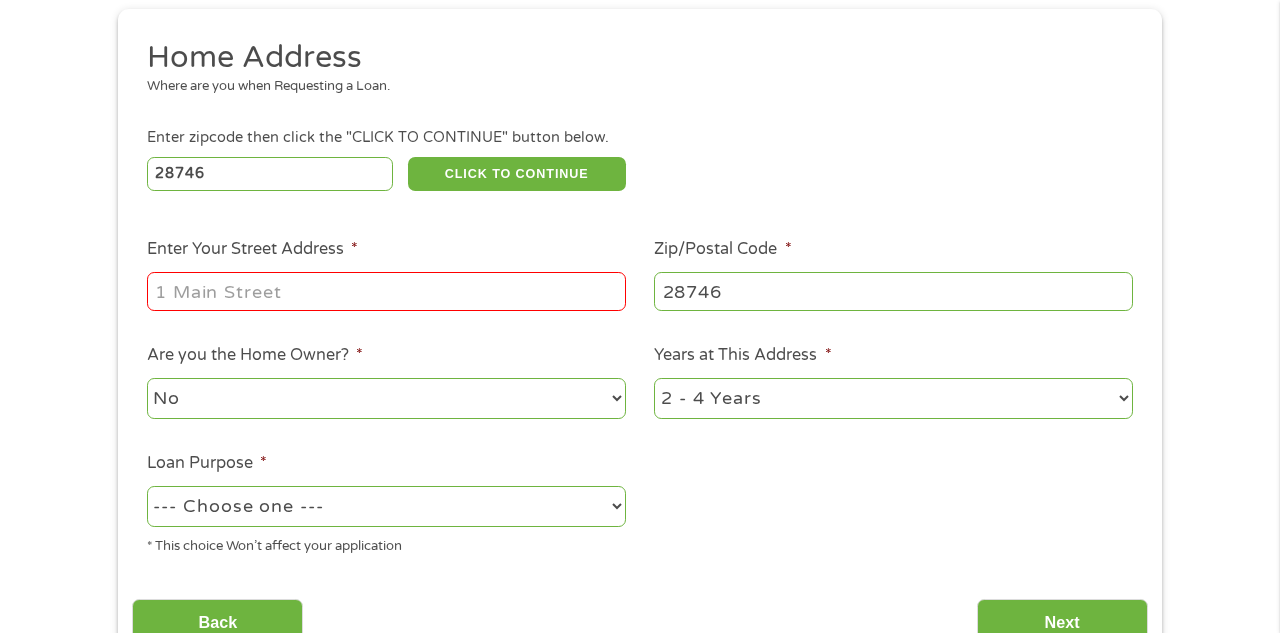 type on "^" 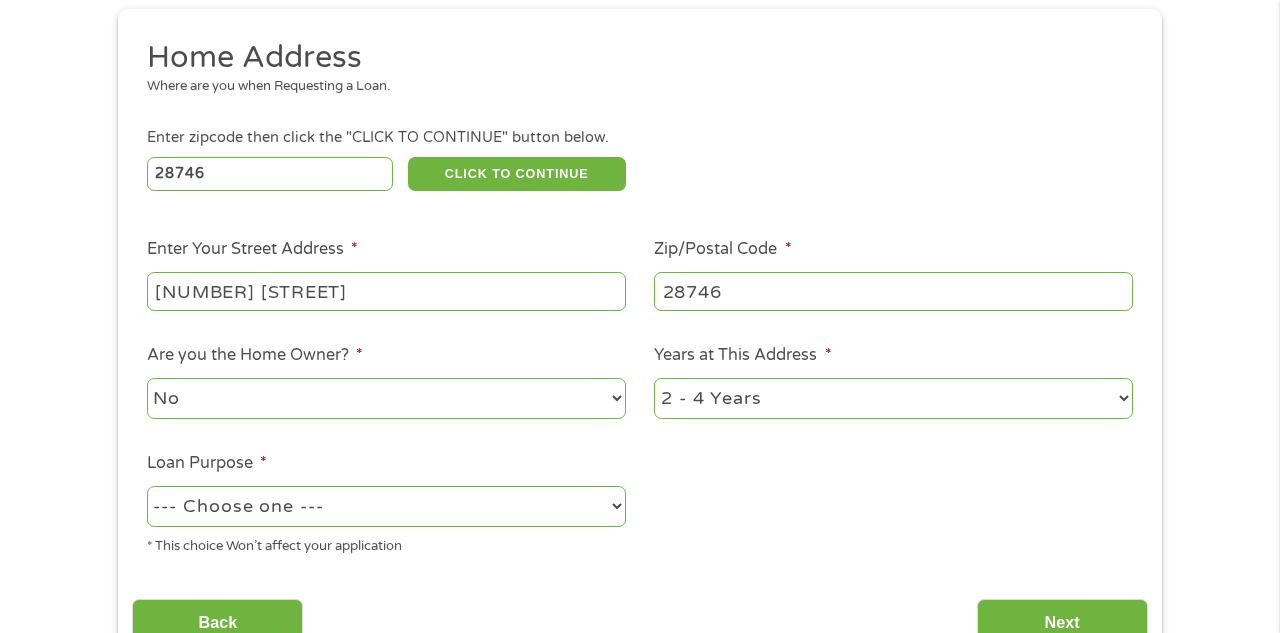 type on "[NUMBER] [STREET]" 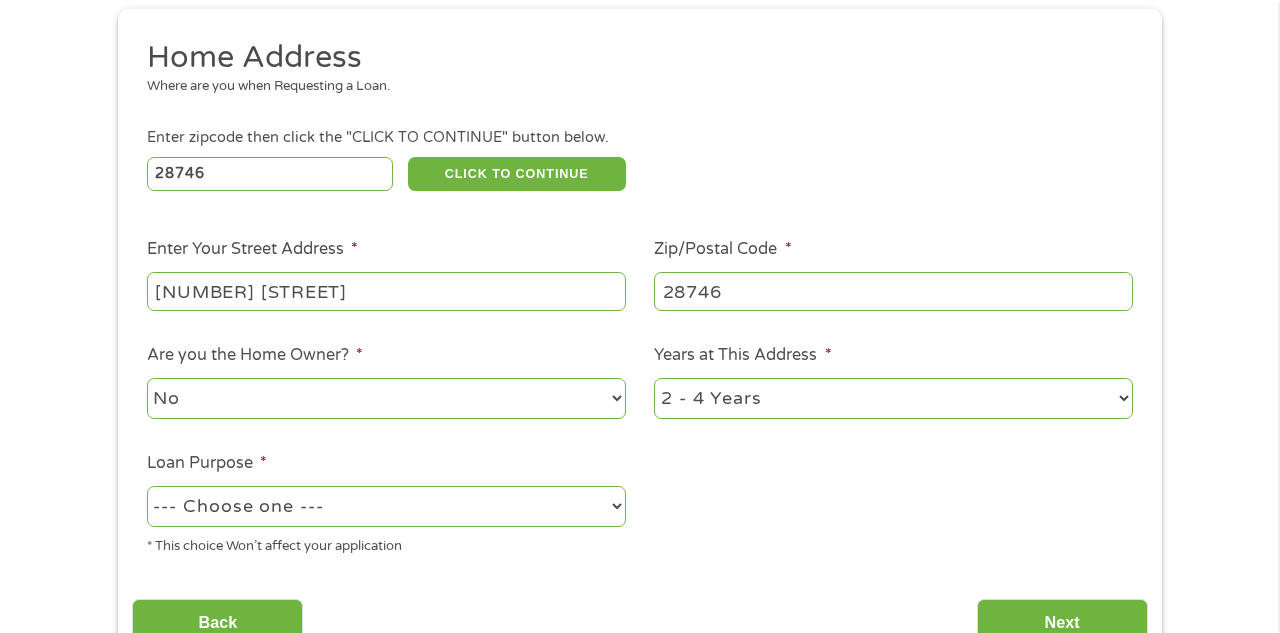 select on "shorttermcash" 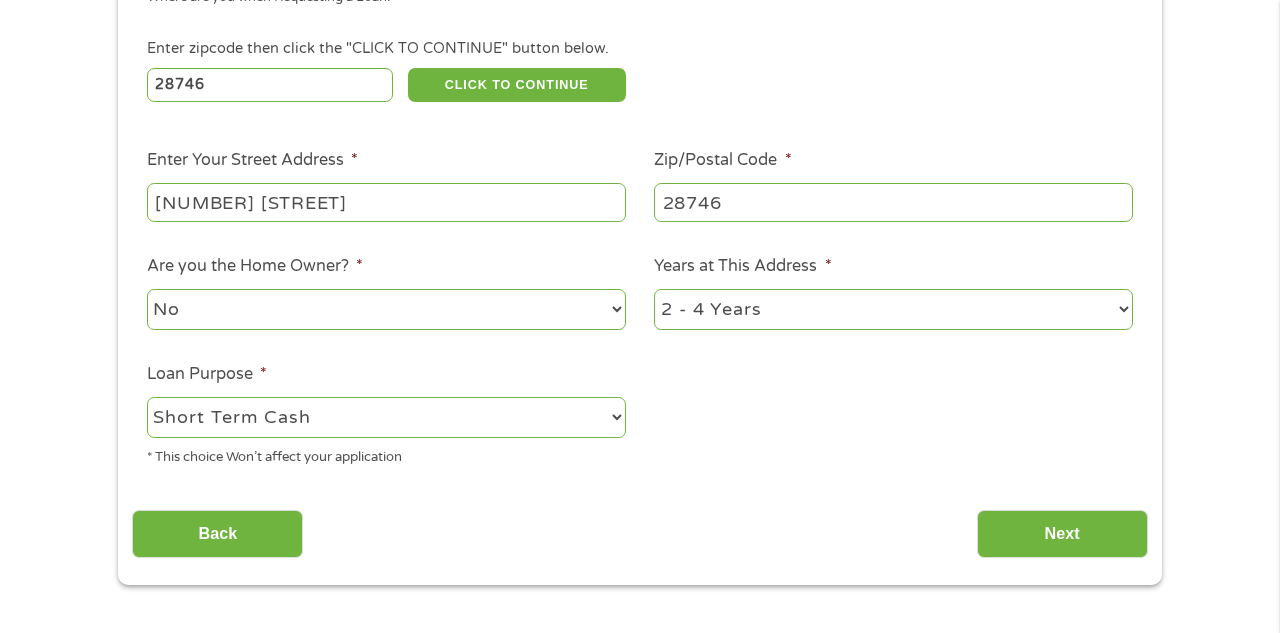 scroll, scrollTop: 333, scrollLeft: 0, axis: vertical 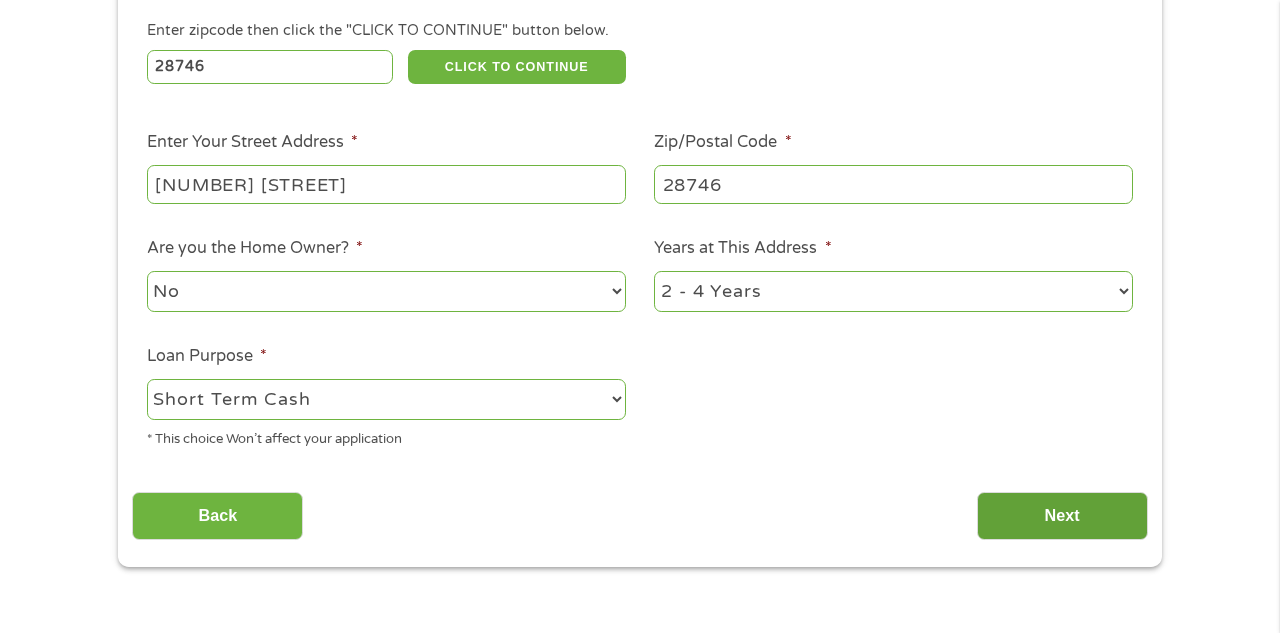 click on "Next" at bounding box center [1062, 516] 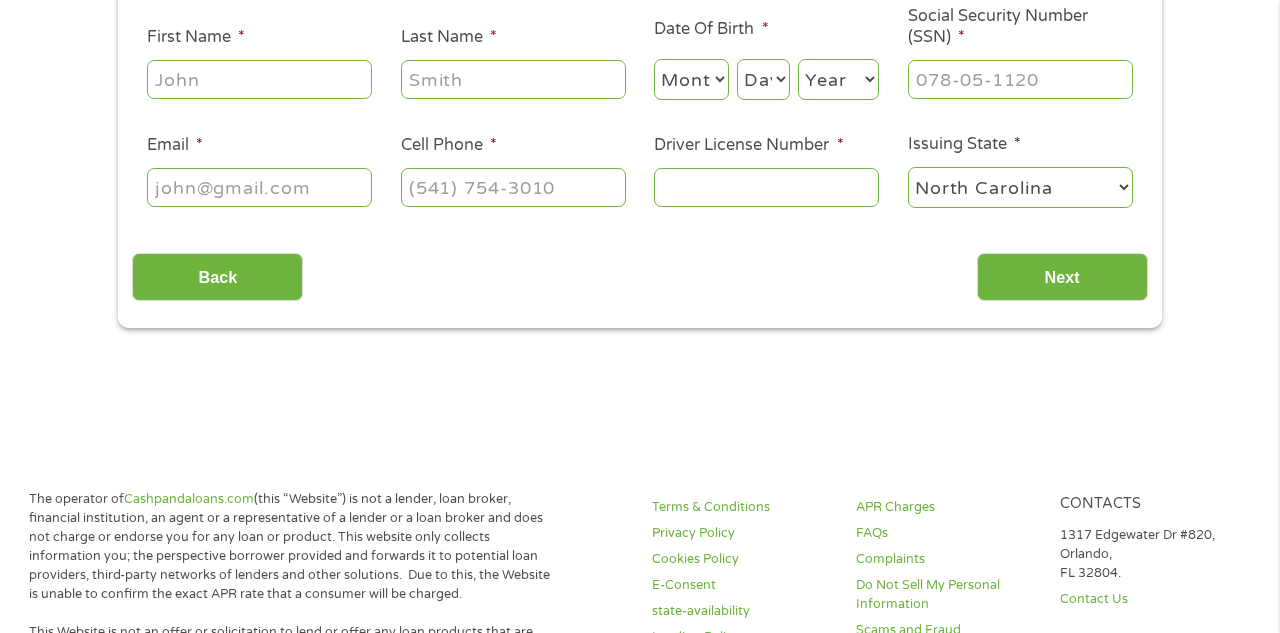 scroll, scrollTop: 39, scrollLeft: 0, axis: vertical 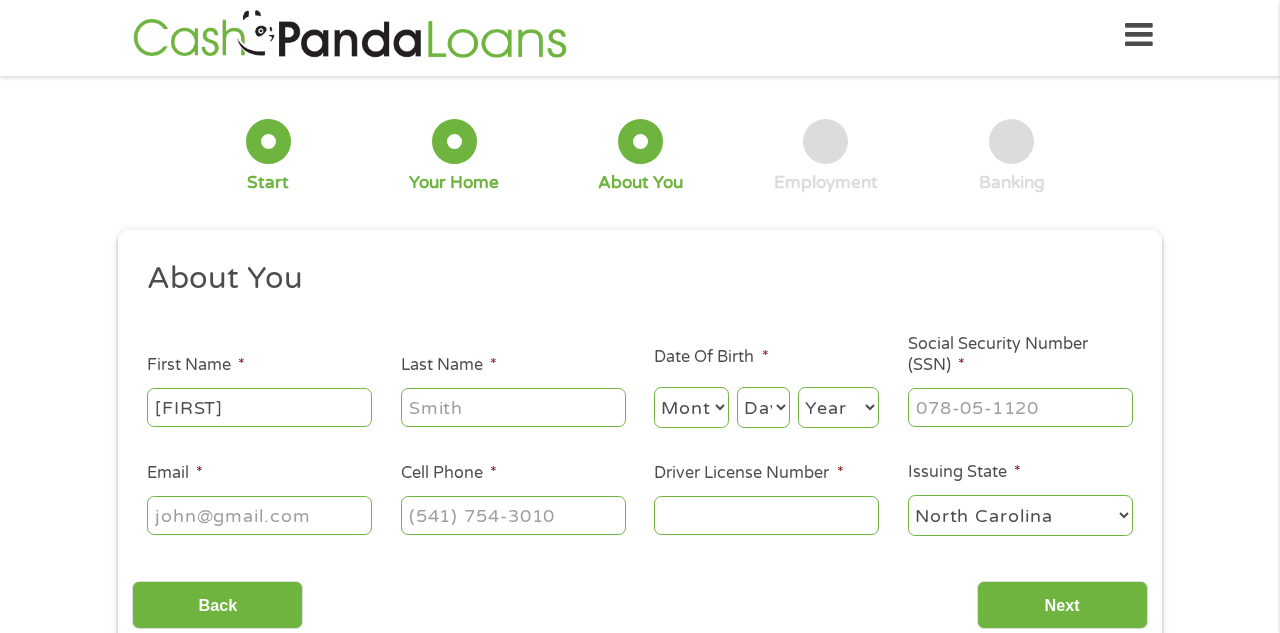 type on "[FIRST]" 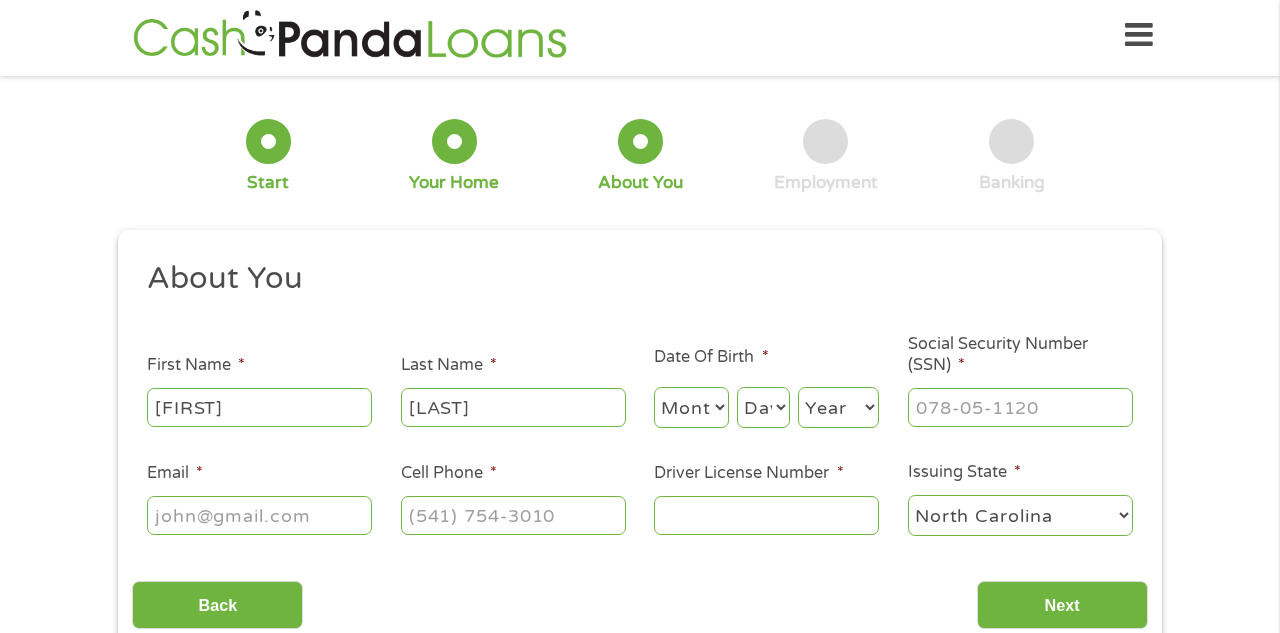 type on "[LAST]" 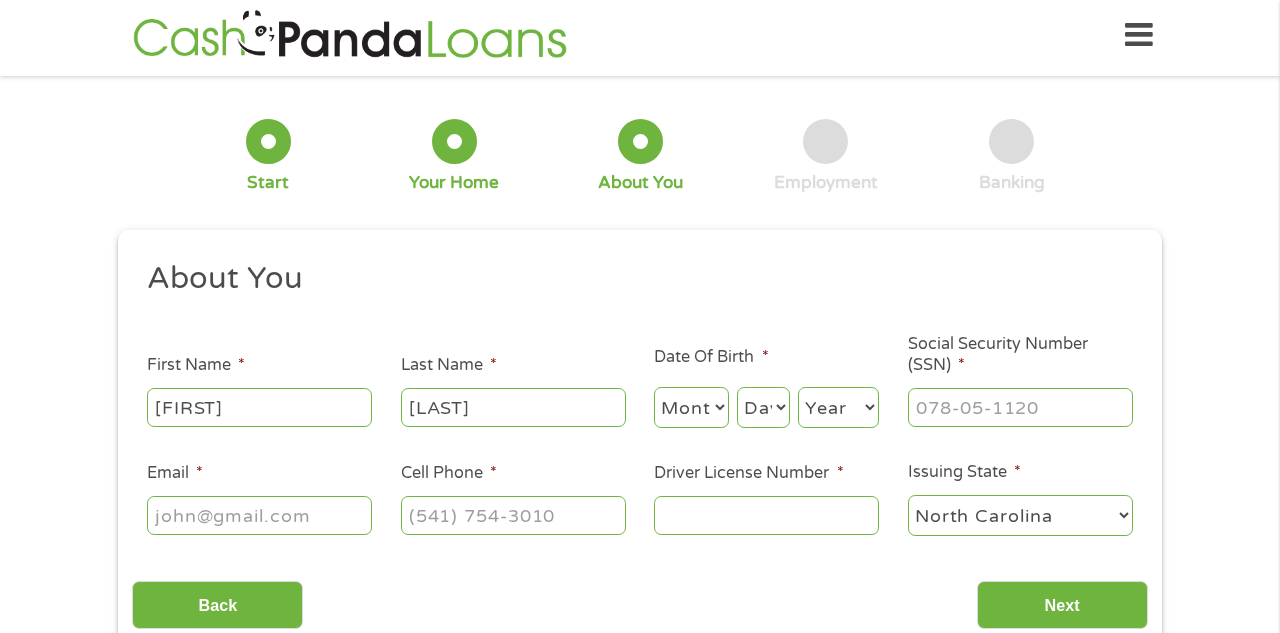 select on "5" 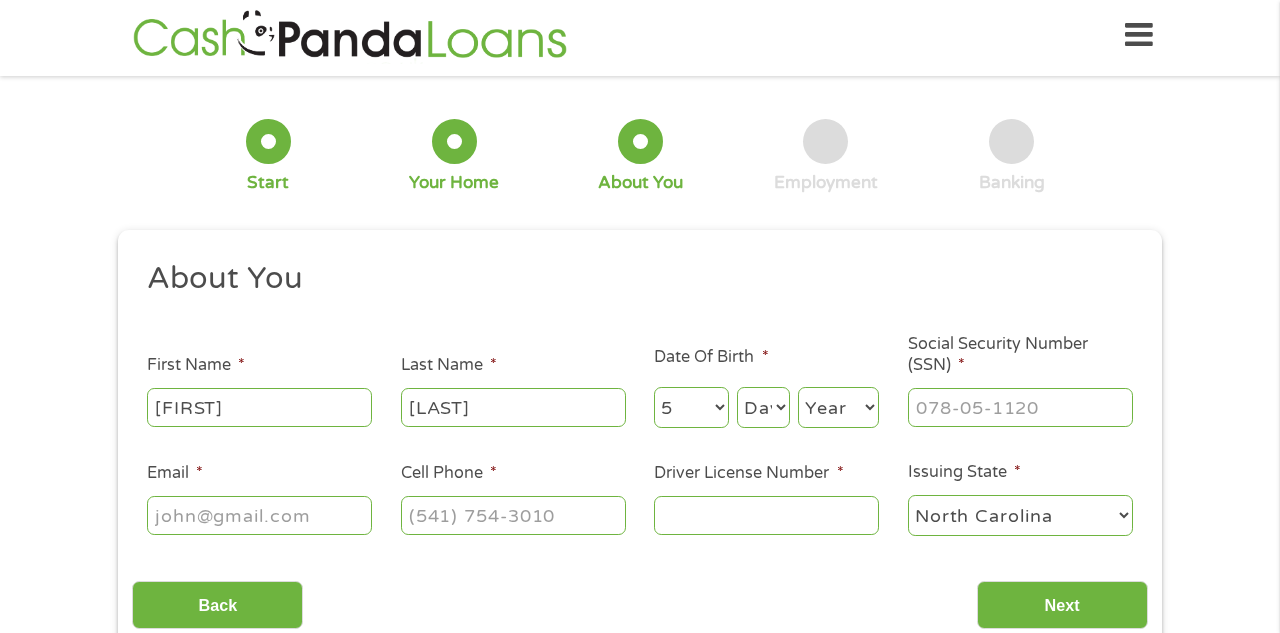 select on "8" 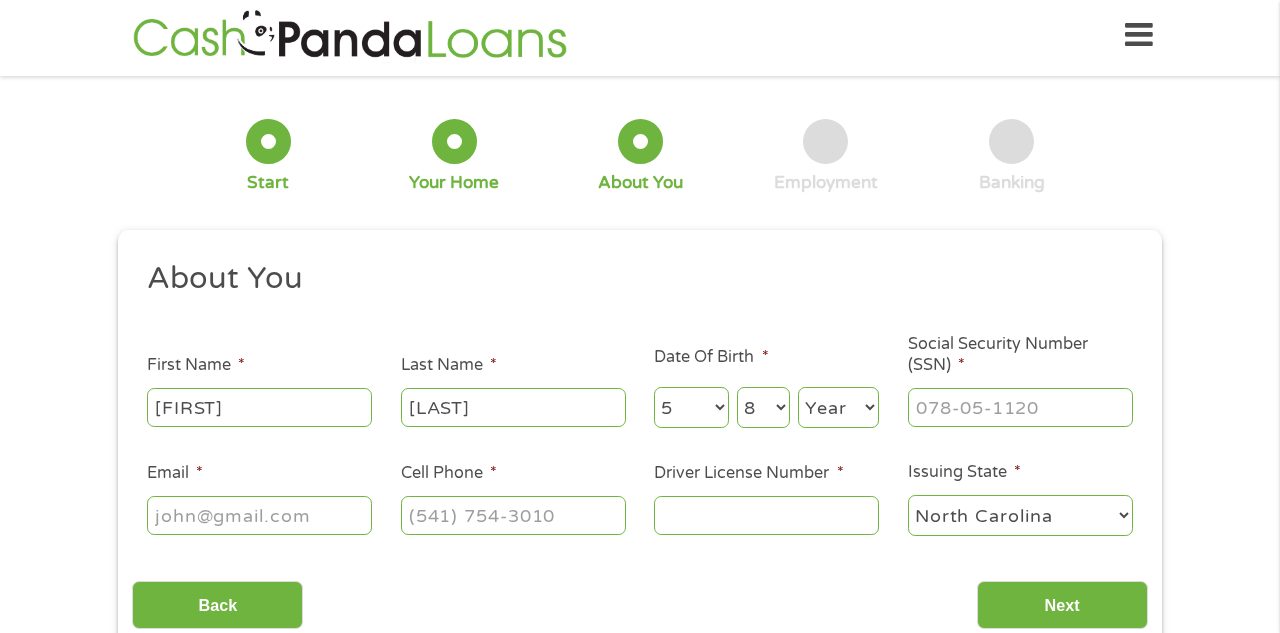 select on "1975" 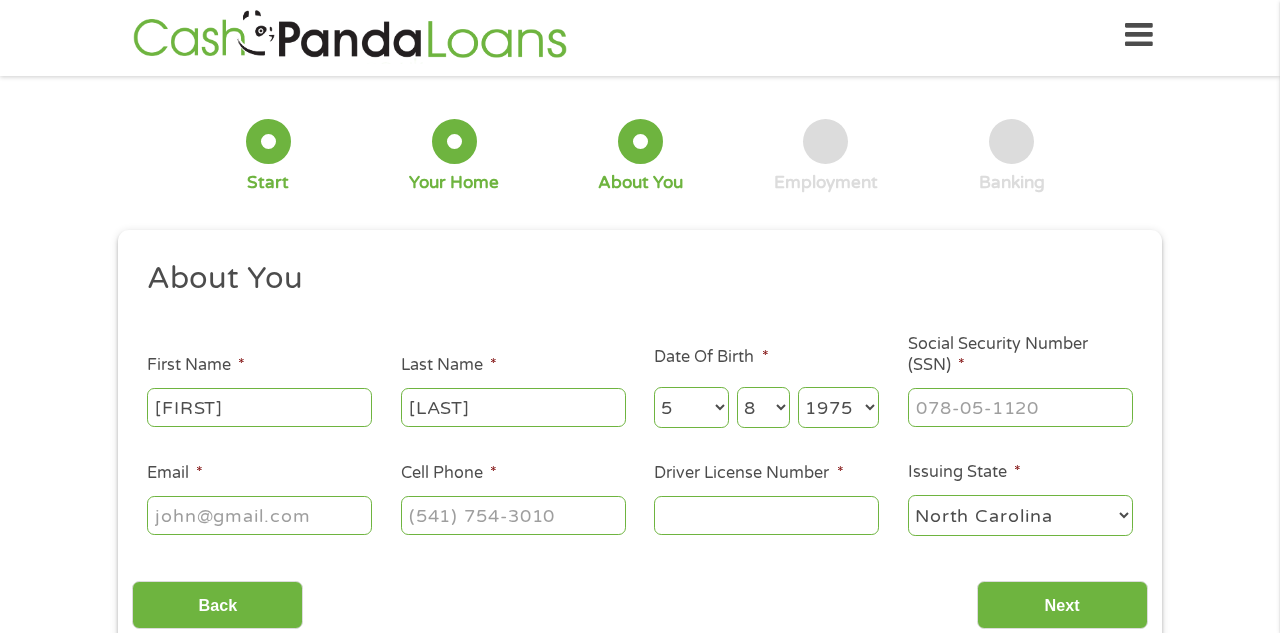click on "Social Security Number (SSN) *" at bounding box center (1020, 407) 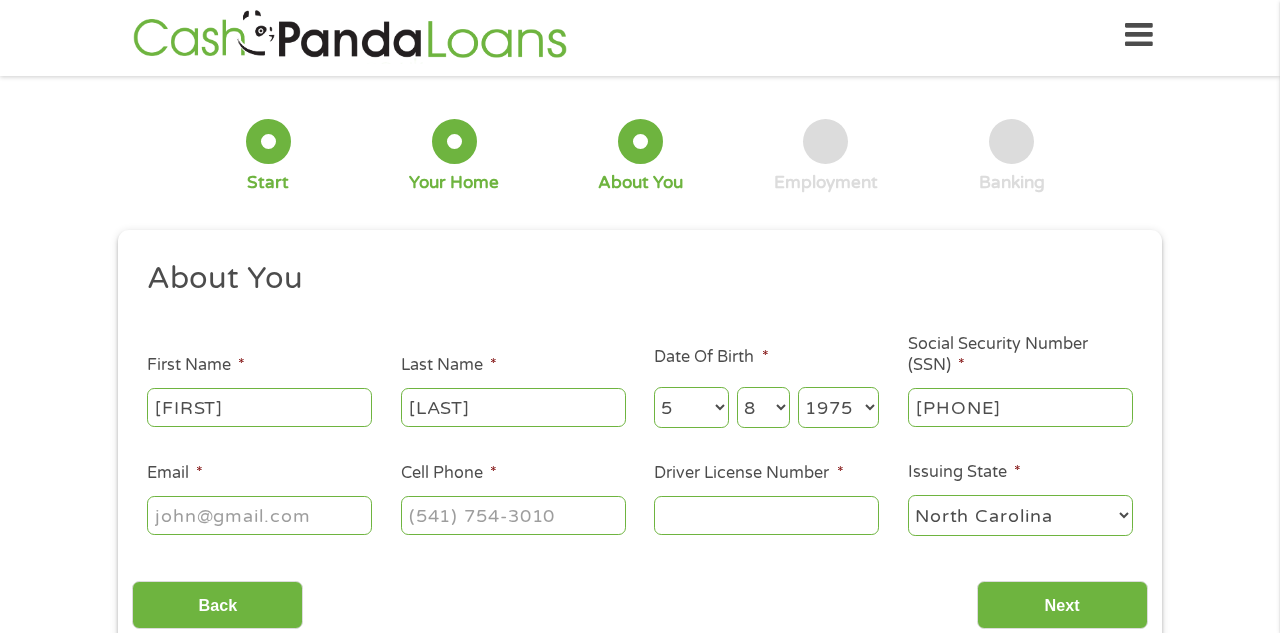 type on "[PHONE]" 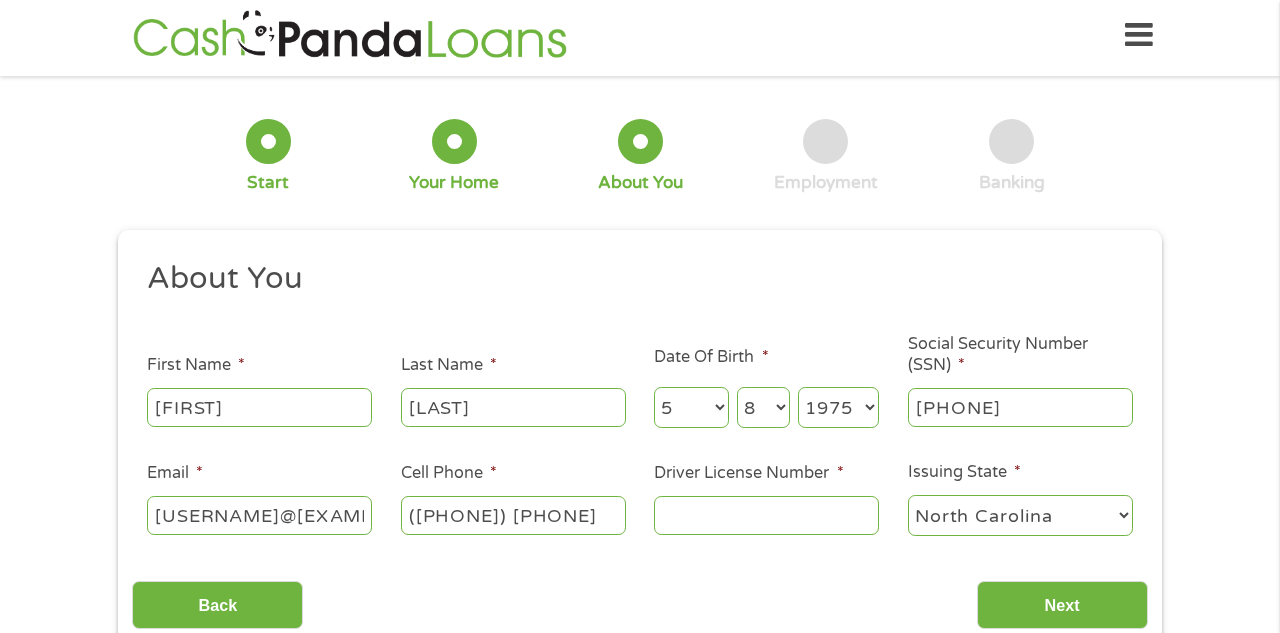 type on "([PHONE]) [PHONE]" 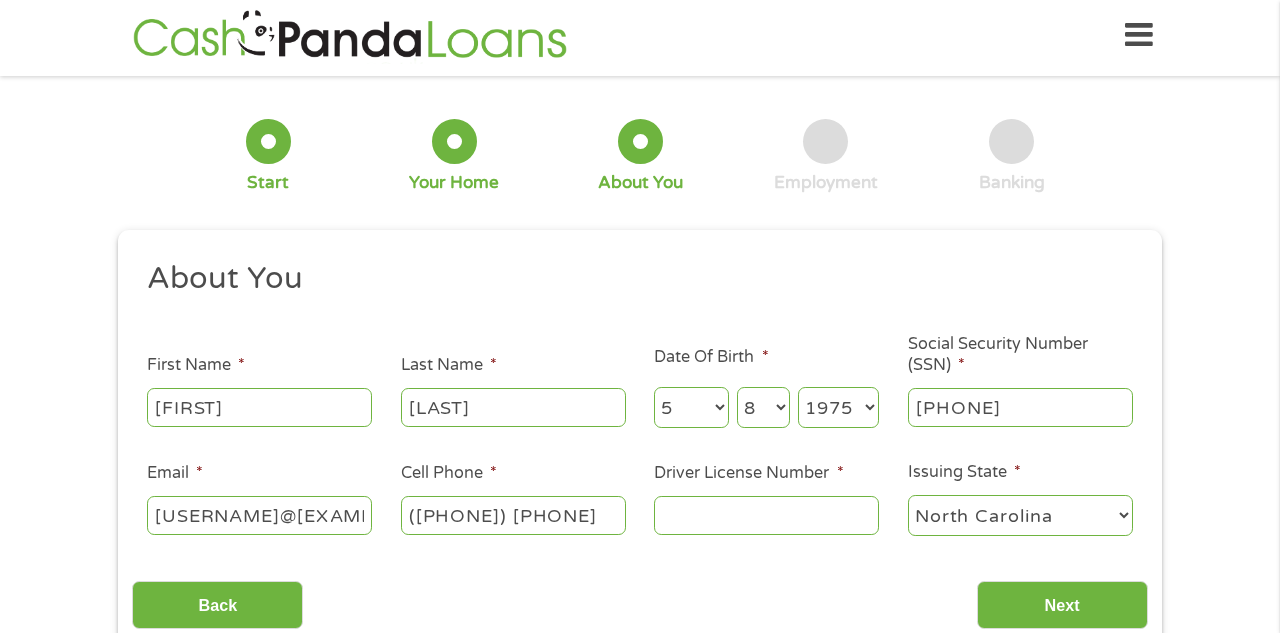 click on "Driver License Number *" at bounding box center (766, 515) 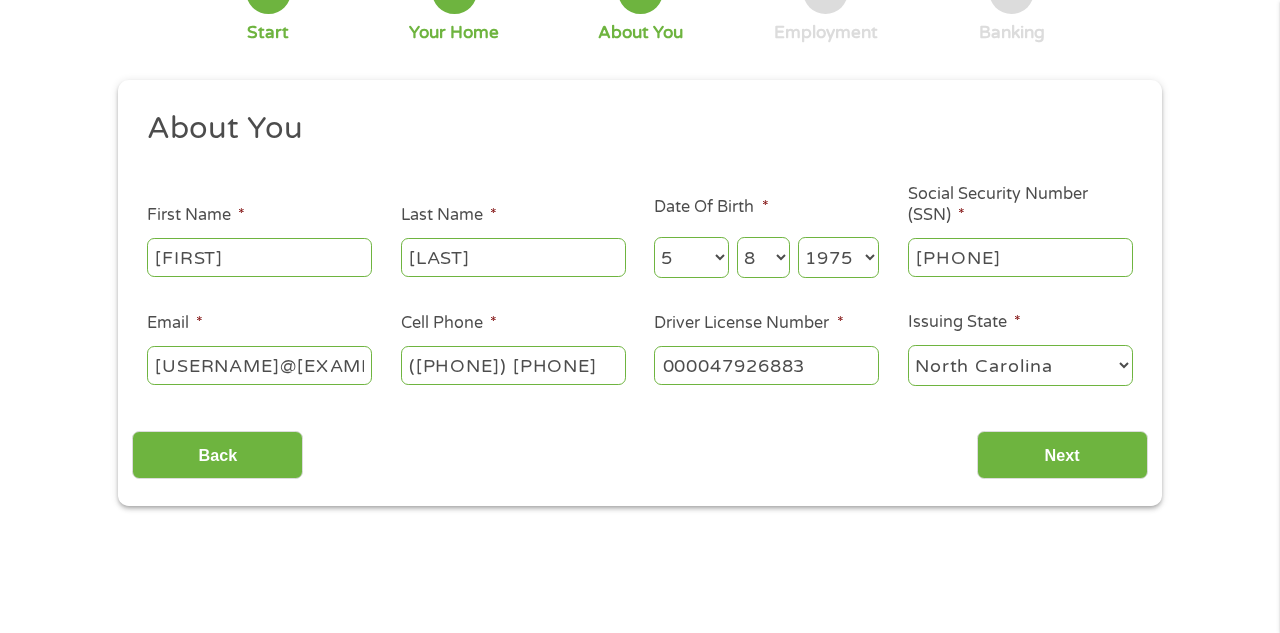 scroll, scrollTop: 169, scrollLeft: 0, axis: vertical 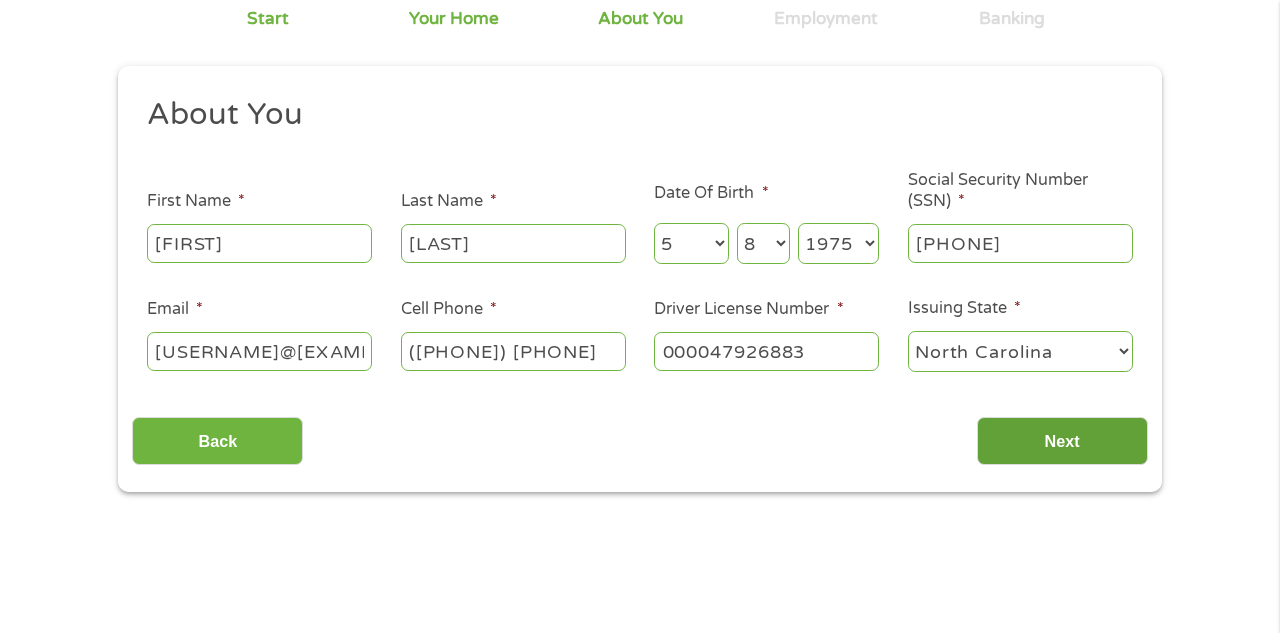 type on "000047926883" 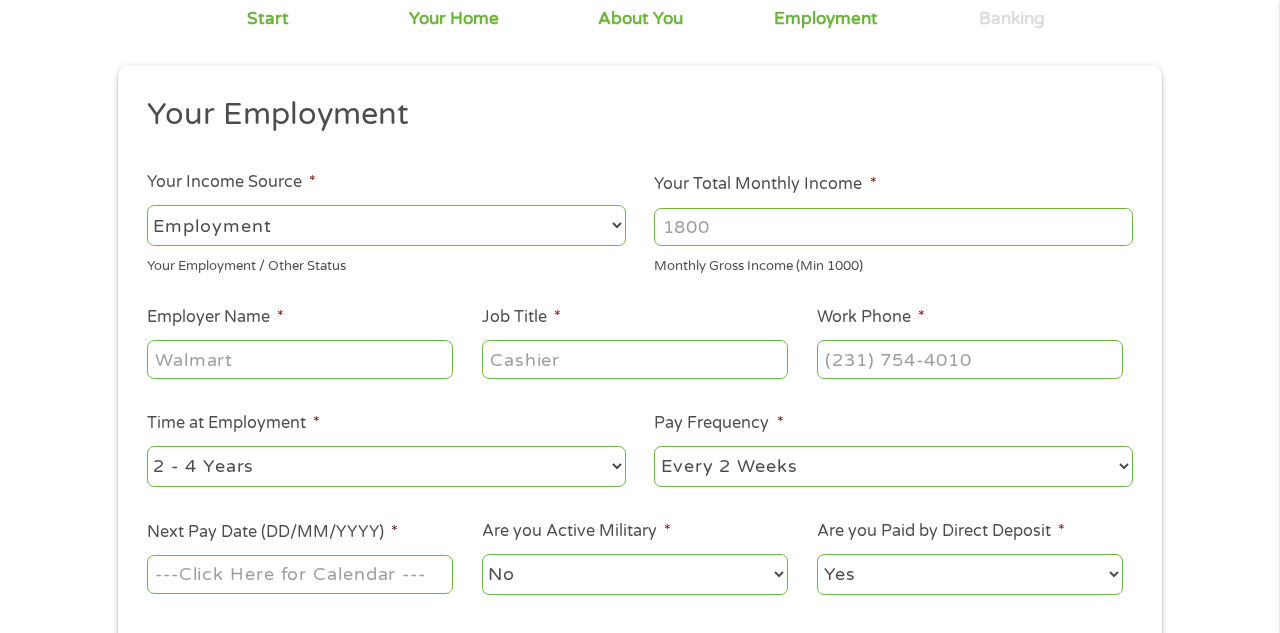 scroll, scrollTop: 157, scrollLeft: 0, axis: vertical 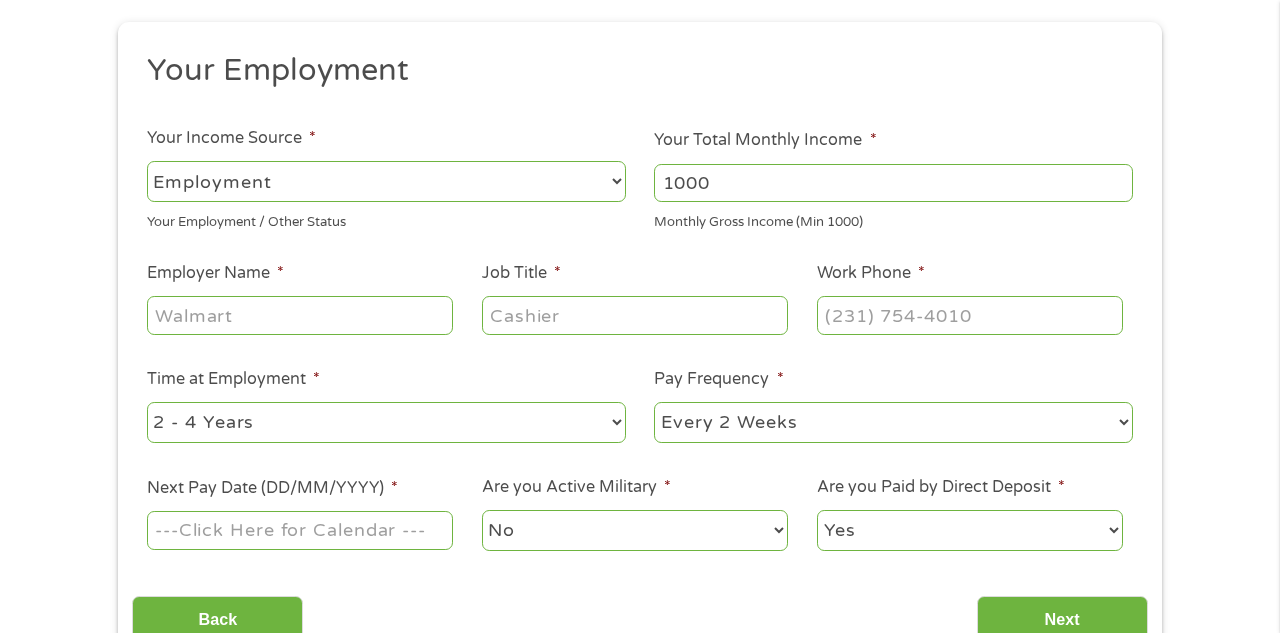 click on "1000" at bounding box center [893, 183] 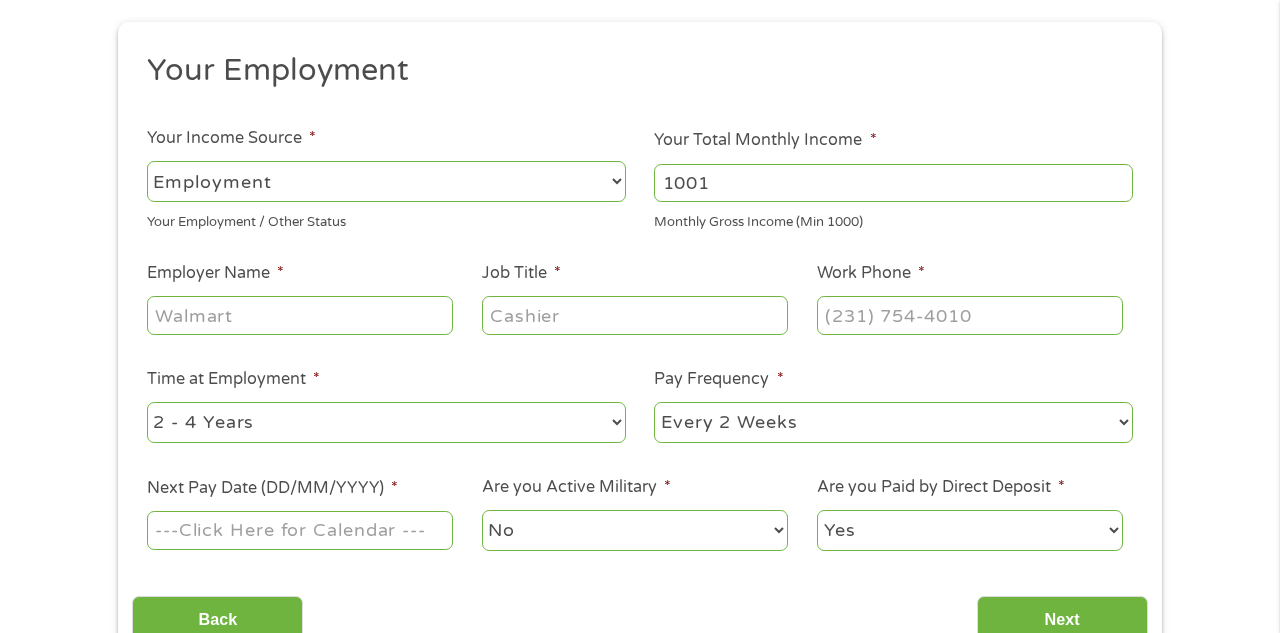 click on "1001" at bounding box center [893, 183] 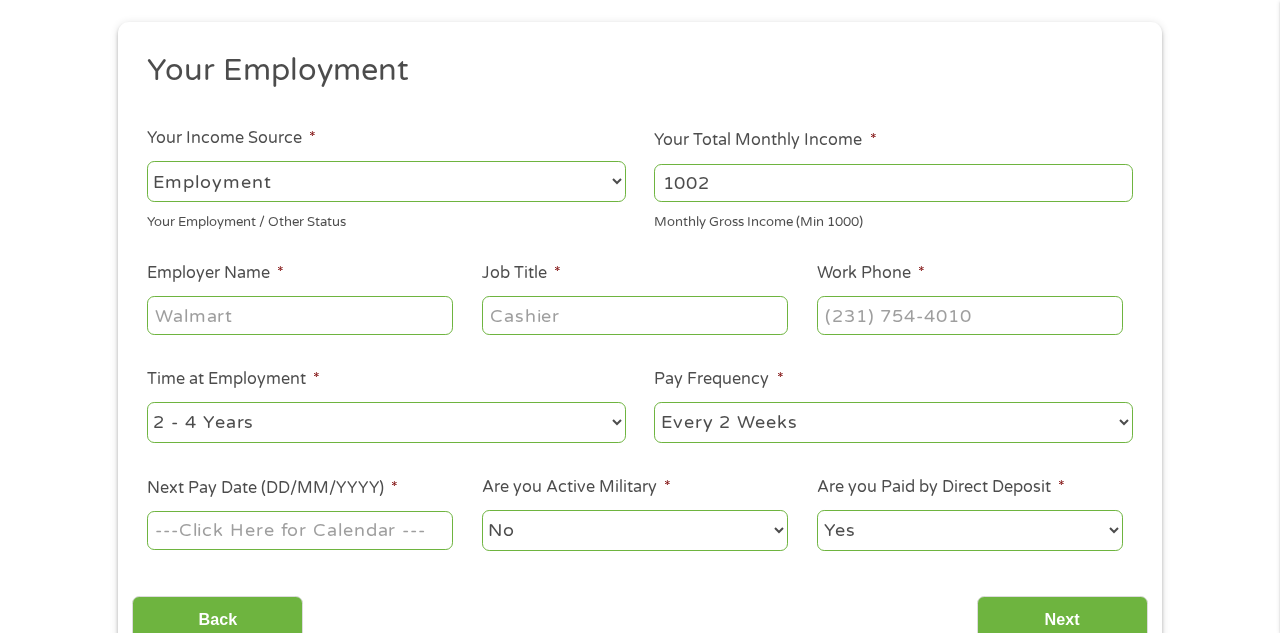 click on "1002" at bounding box center [893, 183] 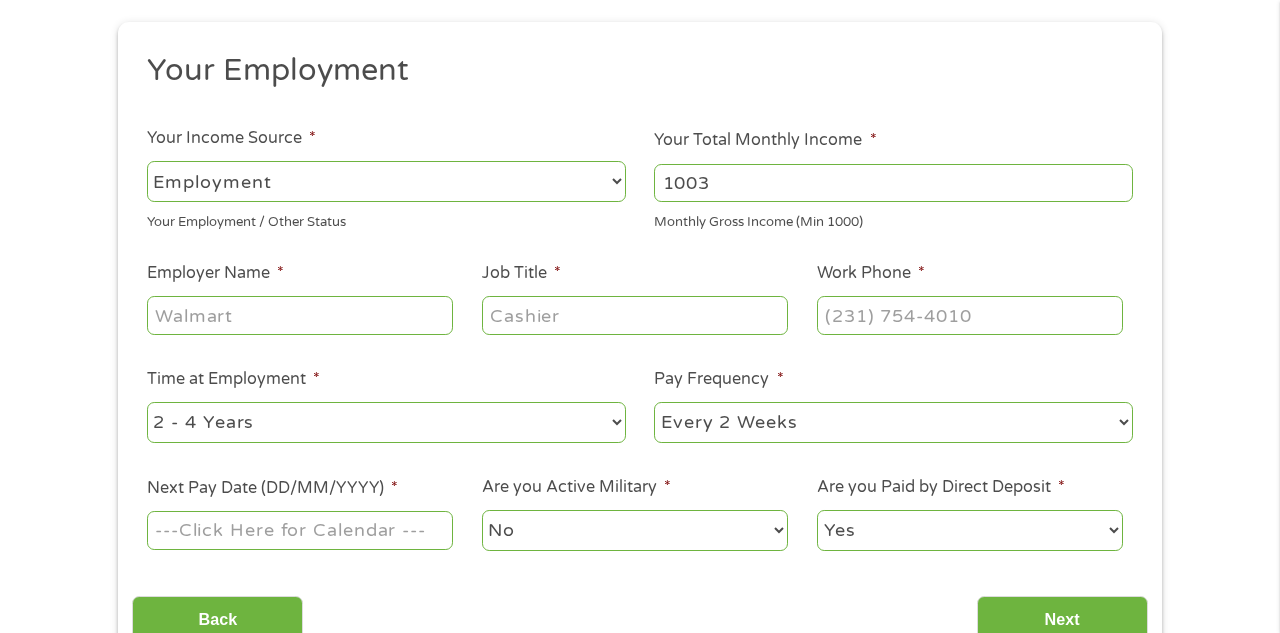 click on "1003" at bounding box center (893, 183) 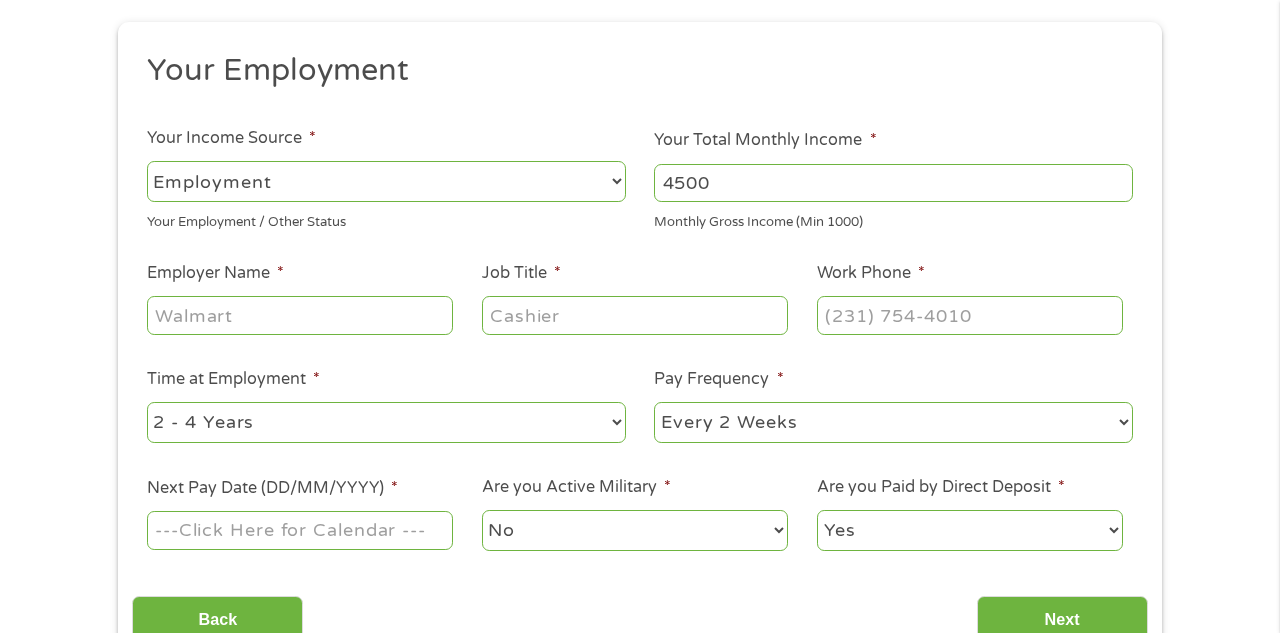 type on "4500" 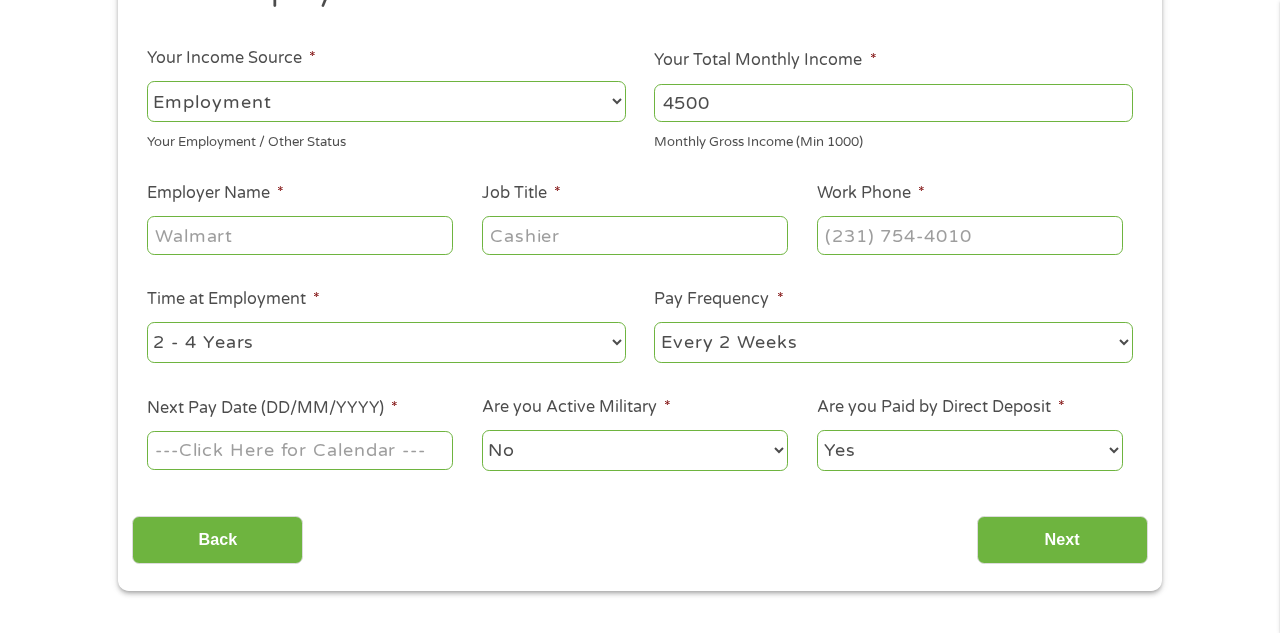 scroll, scrollTop: 289, scrollLeft: 0, axis: vertical 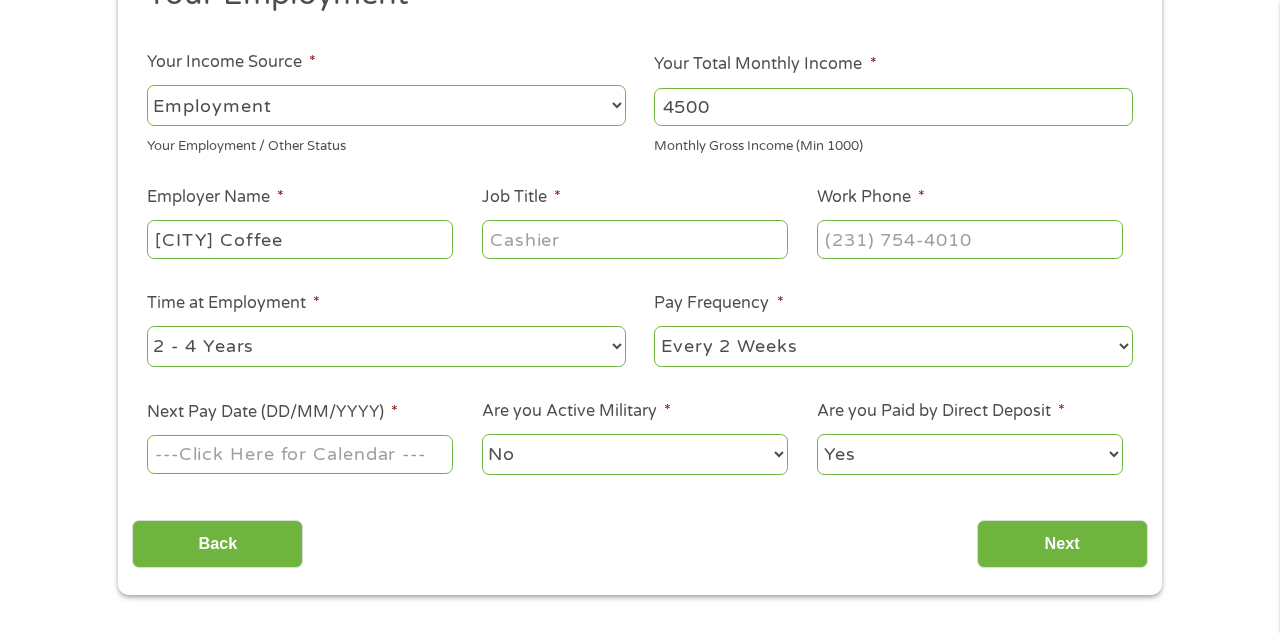type on "[CITY] Coffee" 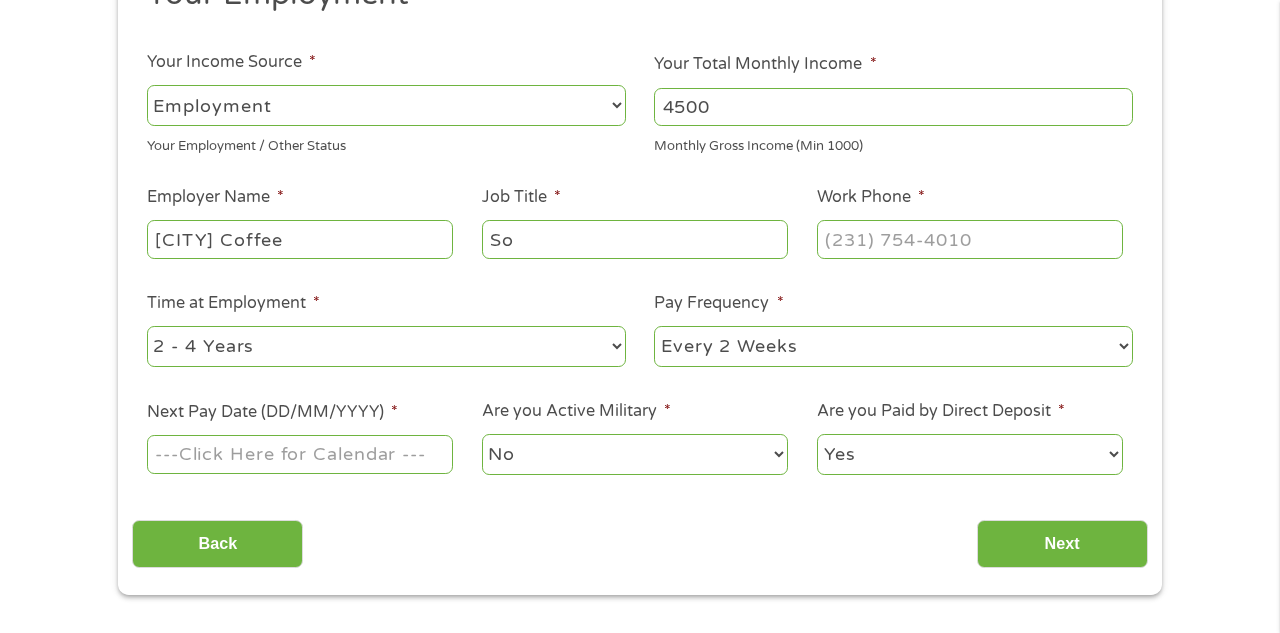 type on "S" 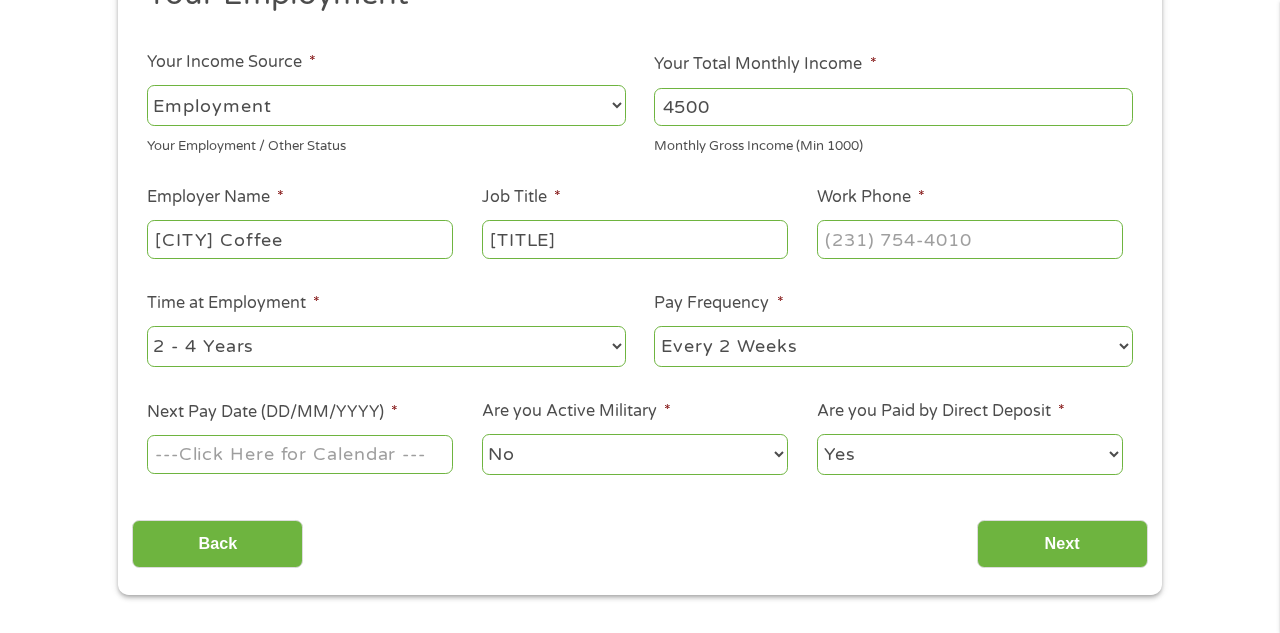 type on "[TITLE]" 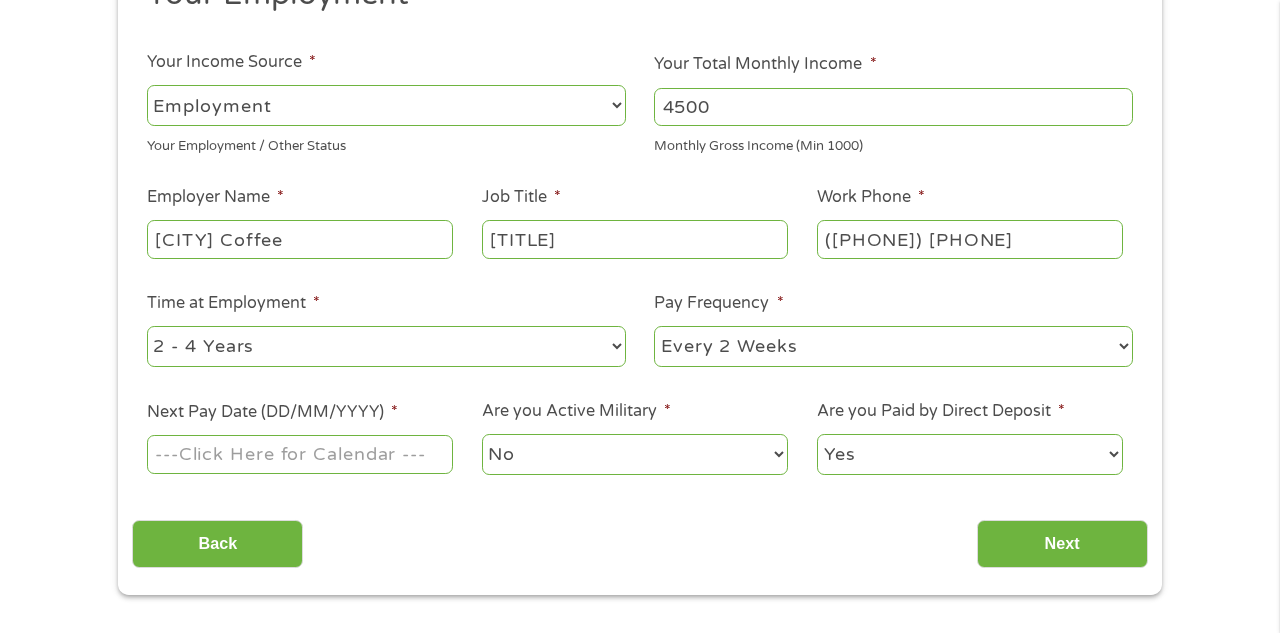 type on "([PHONE]) [PHONE]" 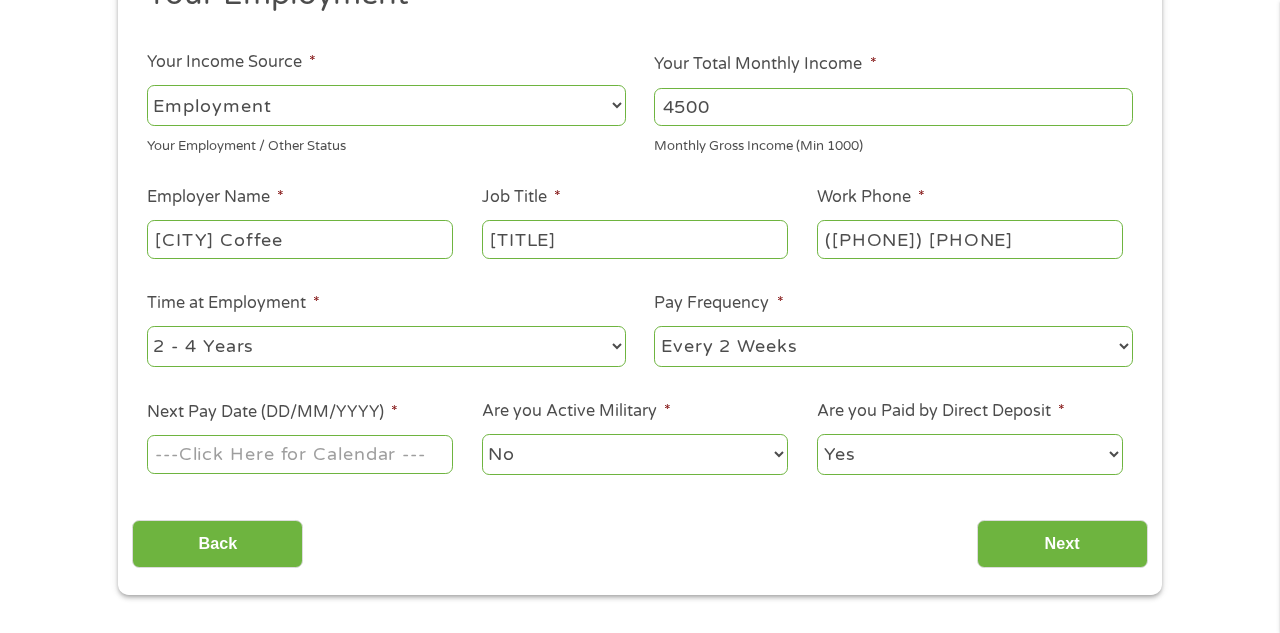 click on "Next Pay Date (DD/MM/YYYY) *" at bounding box center [300, 454] 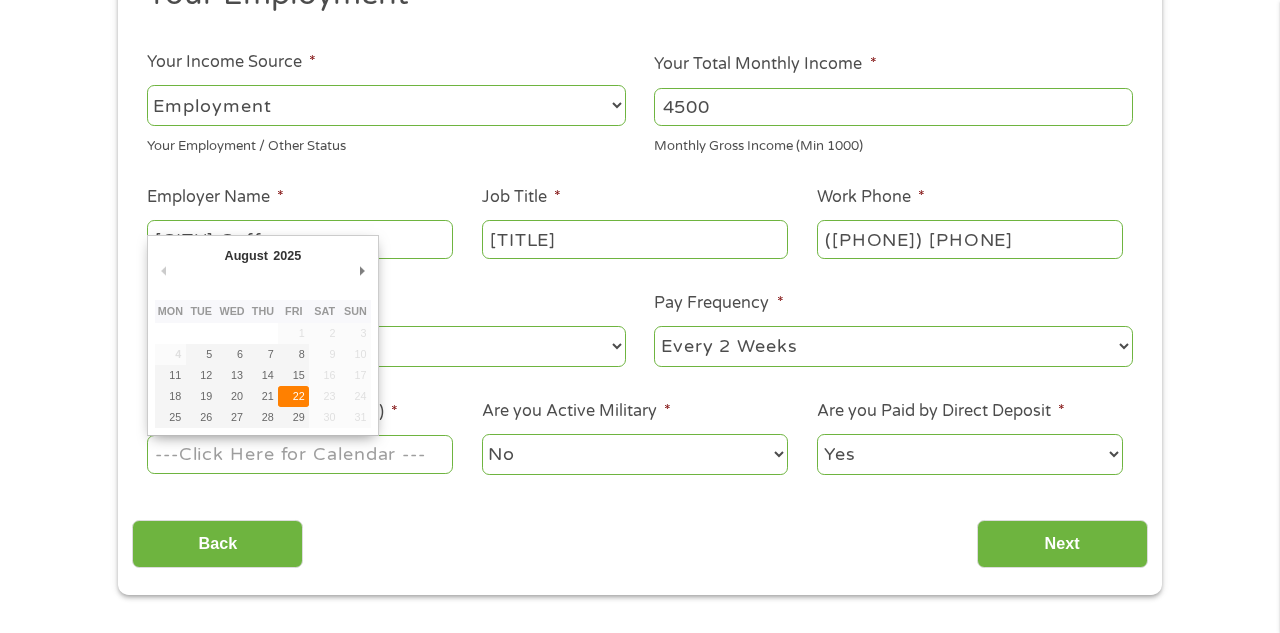 type on "[DD]/[MM]/[YYYY]" 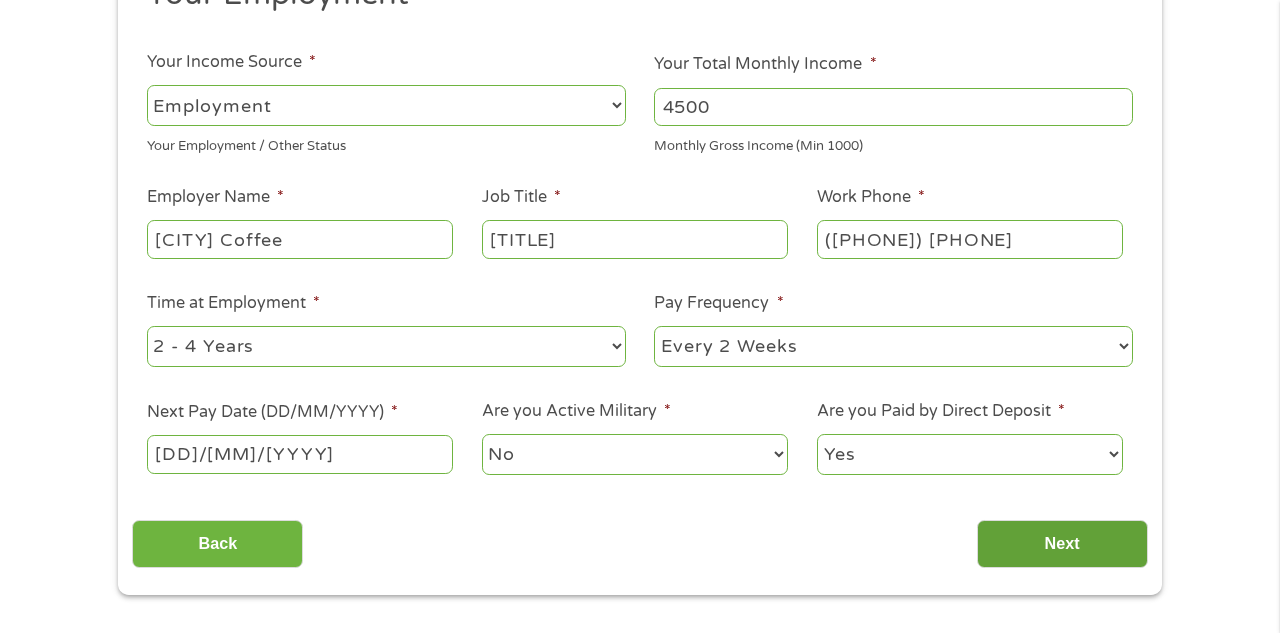 click on "Next" at bounding box center (1062, 544) 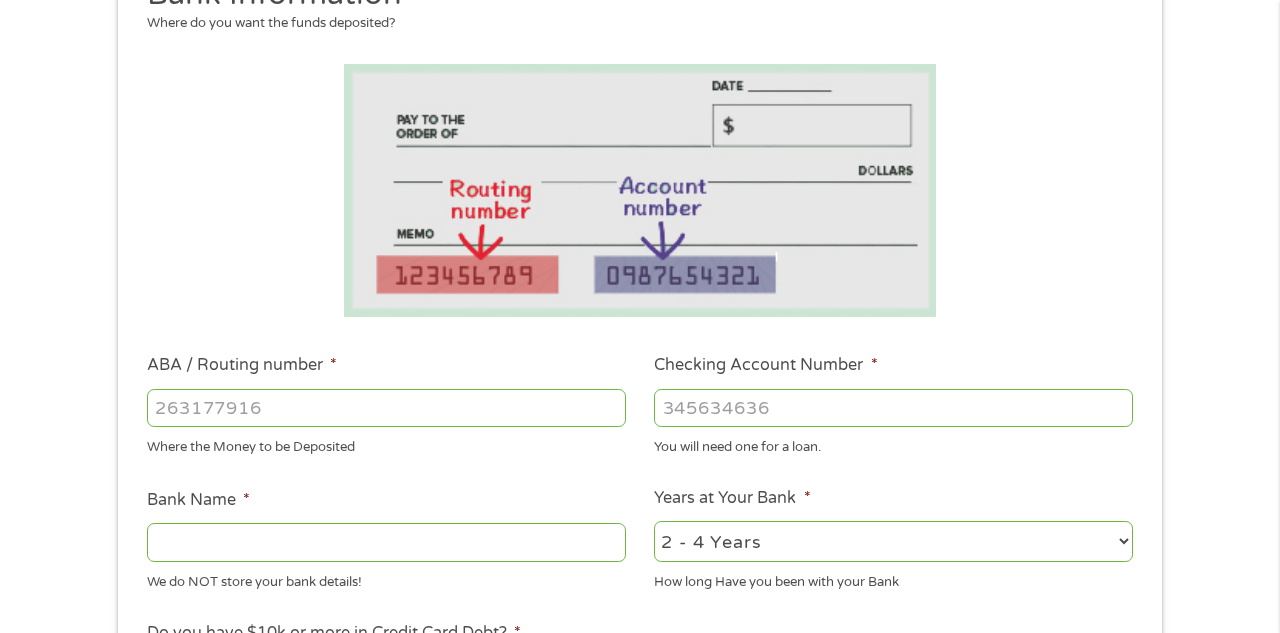 scroll, scrollTop: 5, scrollLeft: 0, axis: vertical 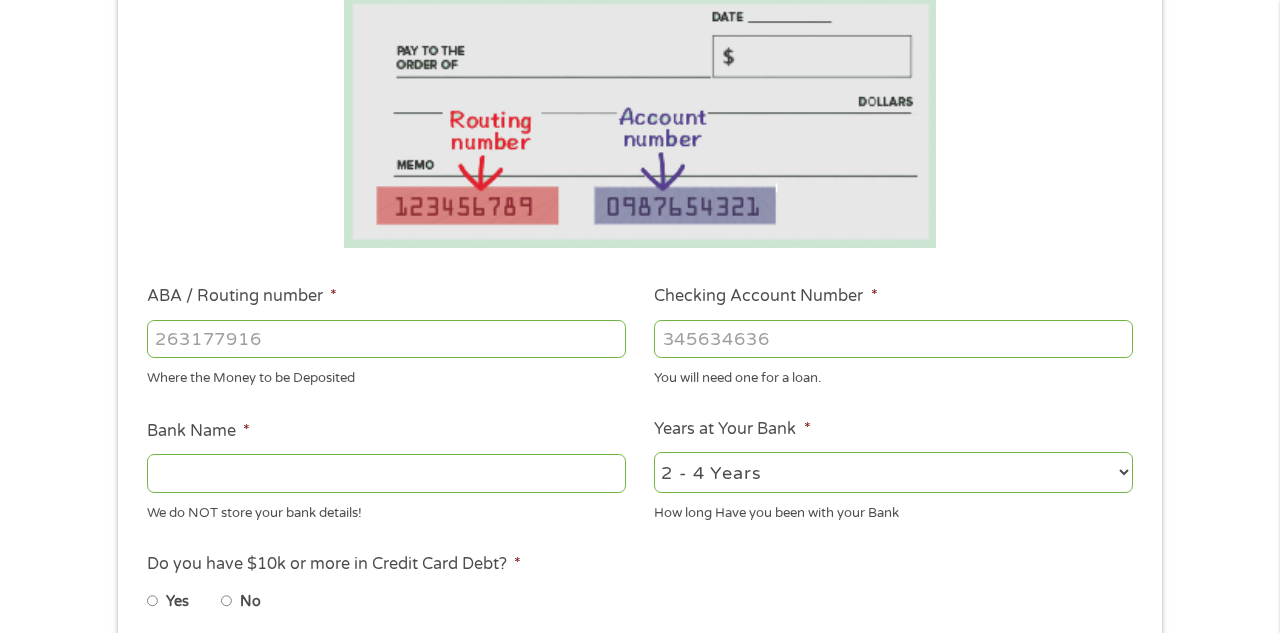 click on "Yes" at bounding box center [153, 601] 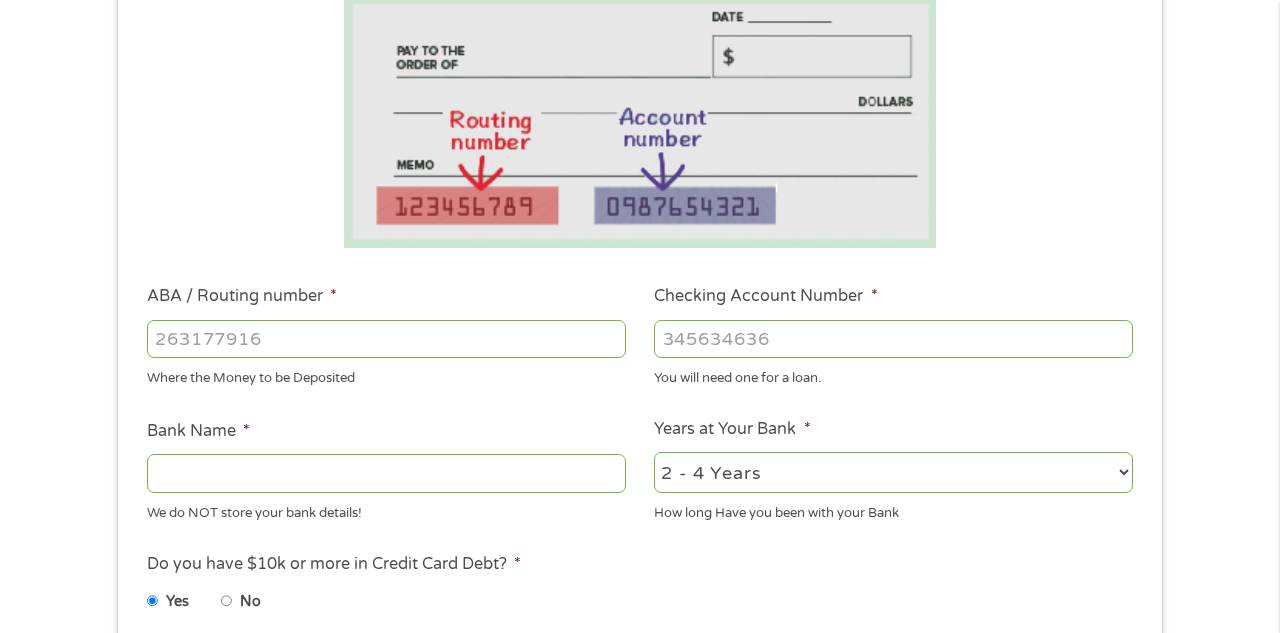 select on "60months" 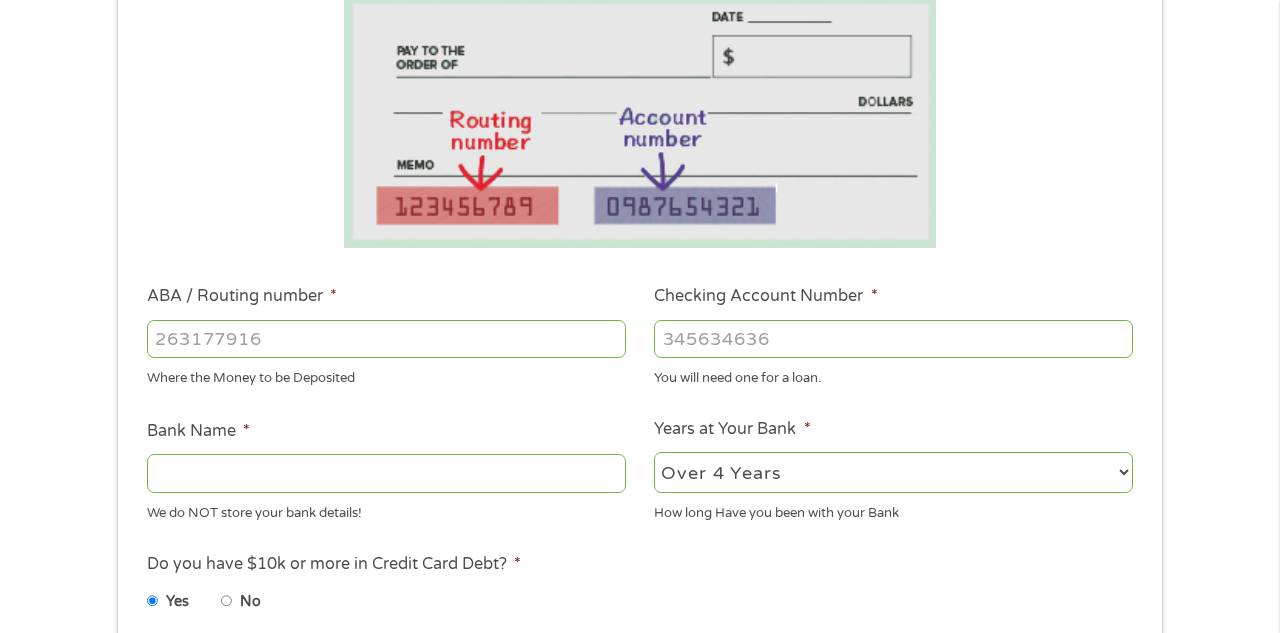 click on "Bank Name *" at bounding box center (386, 473) 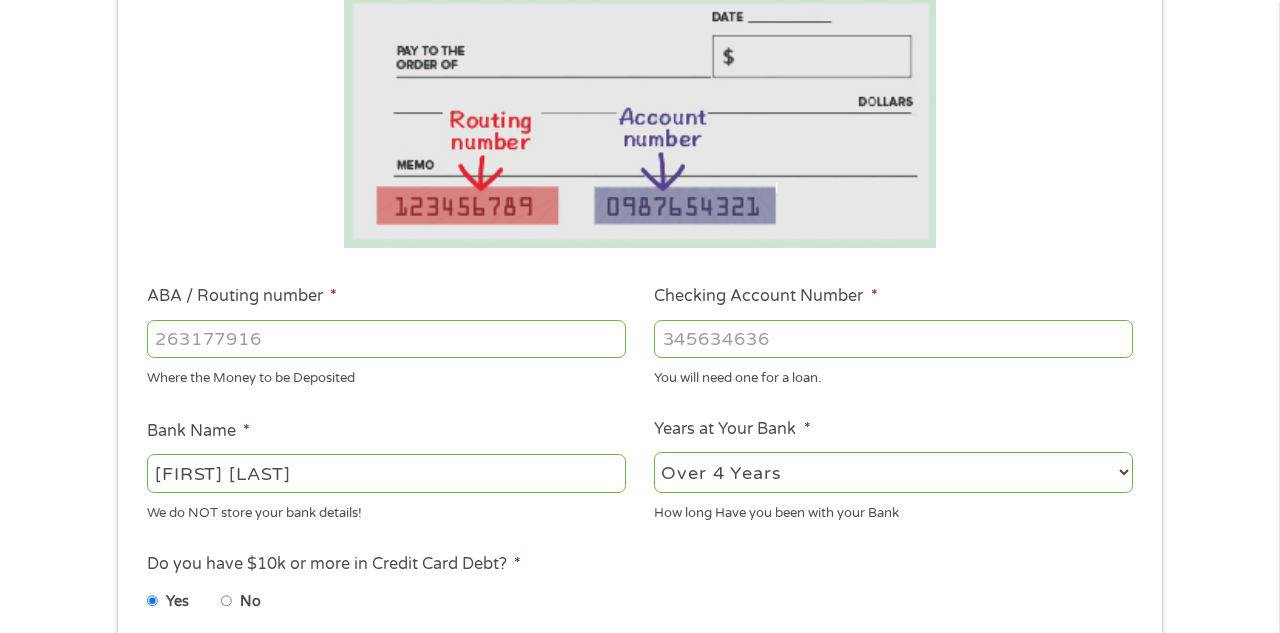 type on "[FIRST] [LAST]" 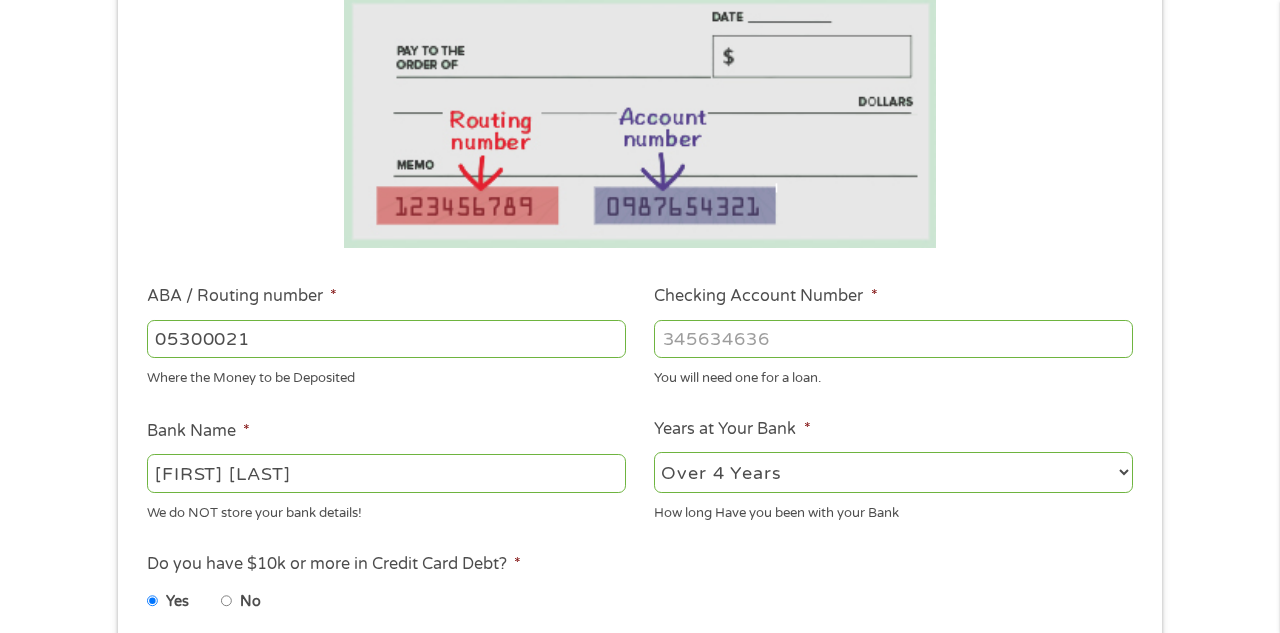 type on "053000219" 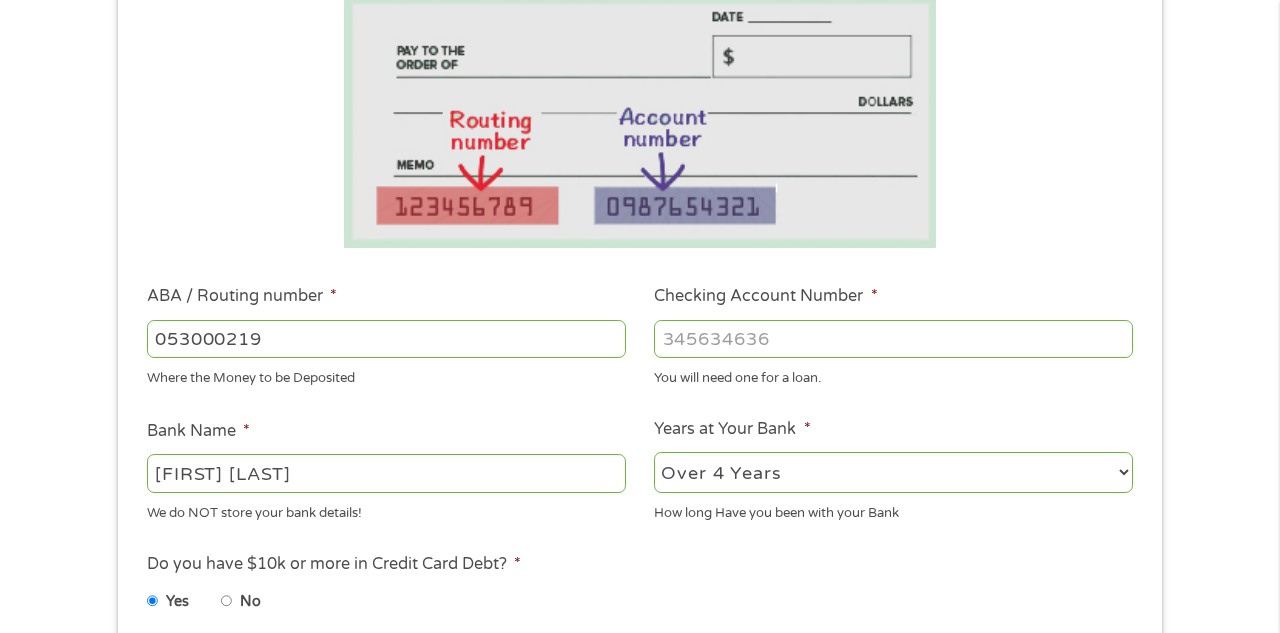 type on "WELLS FARGO BANK" 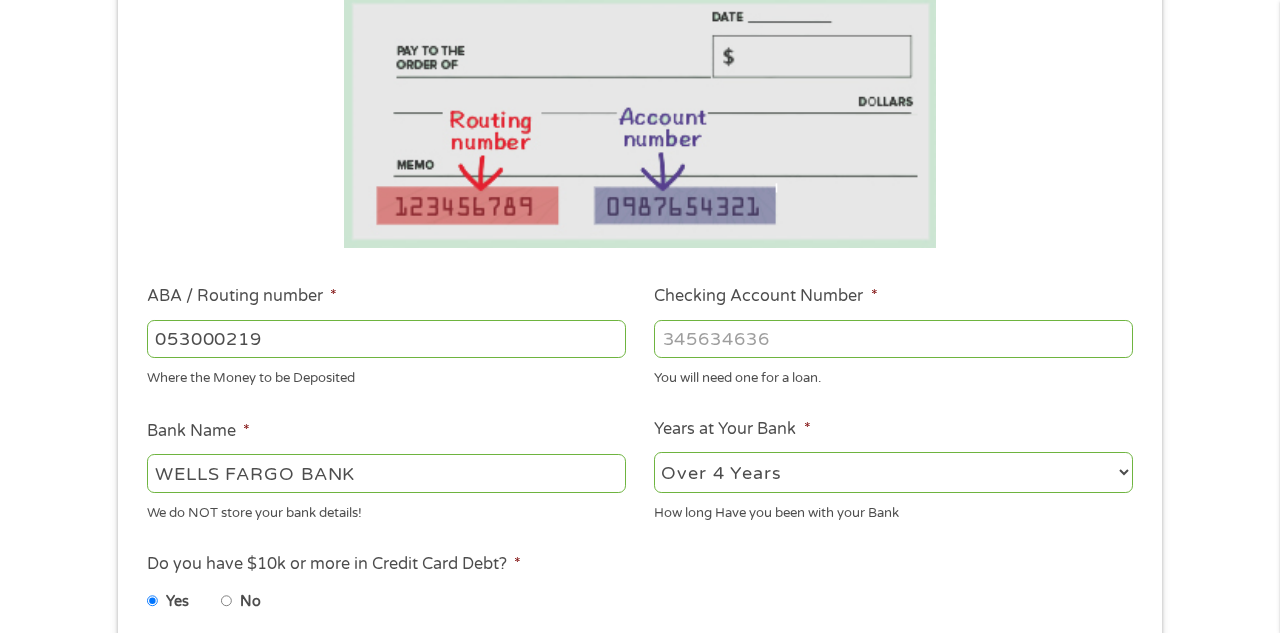 type on "053000219" 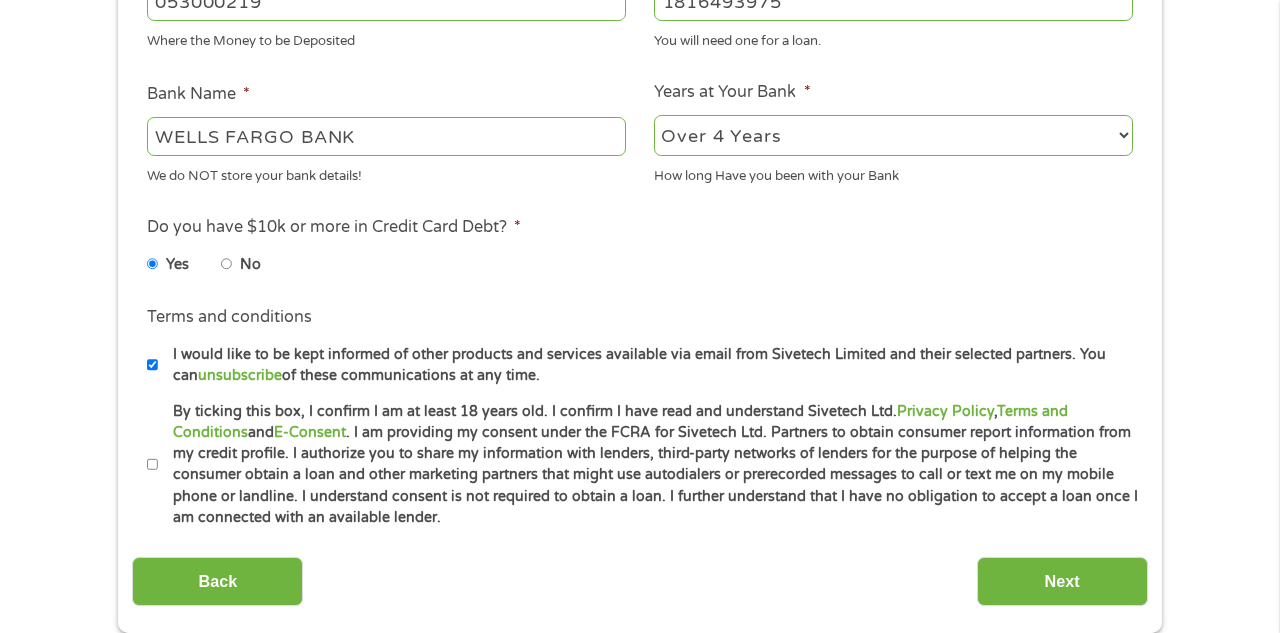 scroll, scrollTop: 702, scrollLeft: 0, axis: vertical 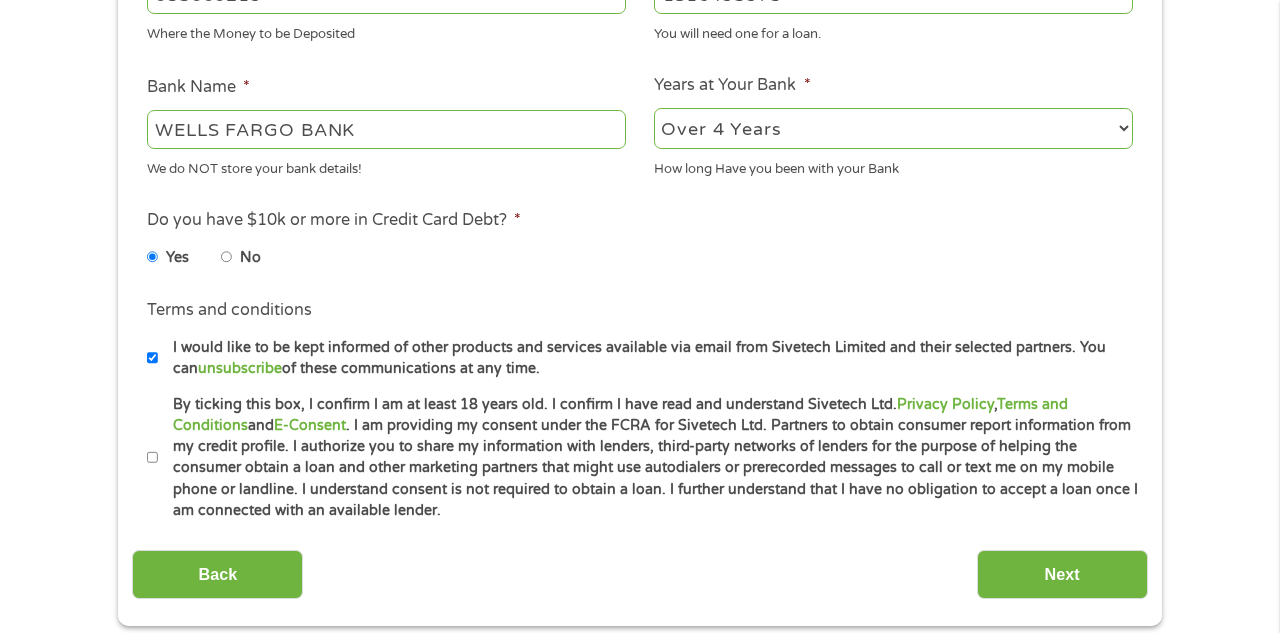 type on "1816493975" 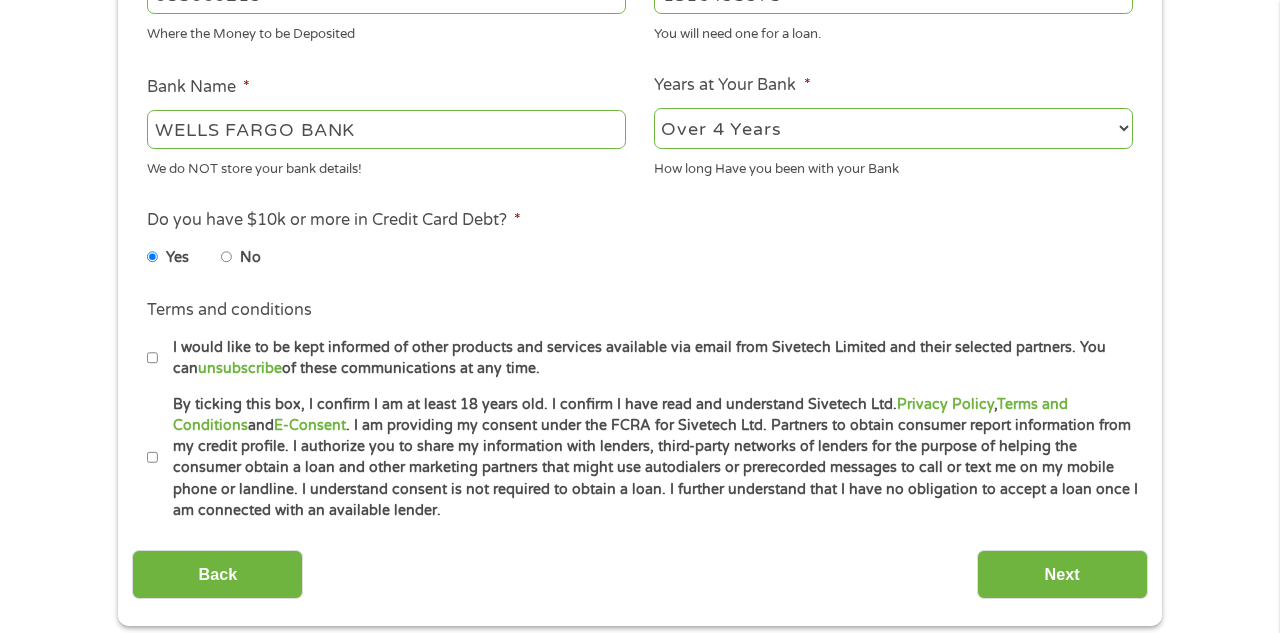 click on "By ticking this box, I confirm I am at least 18 years old. I confirm I have read and understand Sivetech Ltd.  Privacy Policy ,  Terms and Conditions  and  E-Consent . I am providing my consent under the FCRA for Sivetech Ltd. Partners to obtain consumer report information from my credit profile. I authorize you to share my information with lenders, third-party networks of lenders for the purpose of helping the consumer obtain a loan and other marketing partners that might use autodialers or prerecorded messages to call or text me on my mobile phone or landline. I understand consent is not required to obtain a loan. I further understand that I have no obligation to accept a loan once I am connected with an available lender." at bounding box center [153, 458] 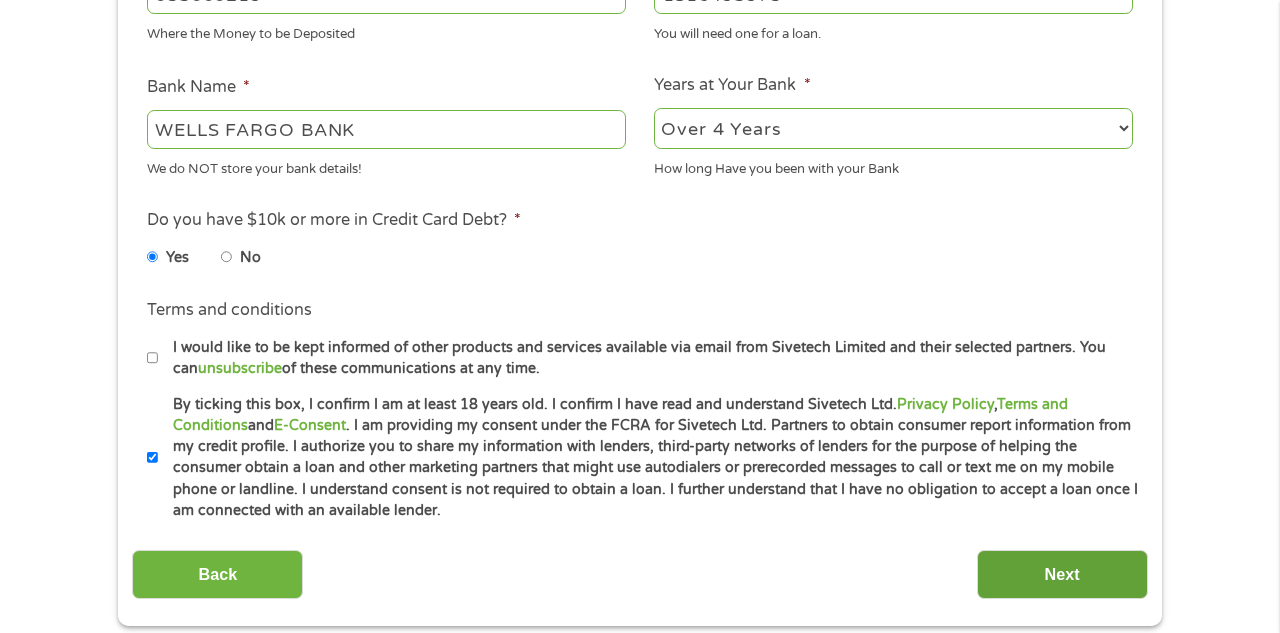 click on "Next" at bounding box center (1062, 574) 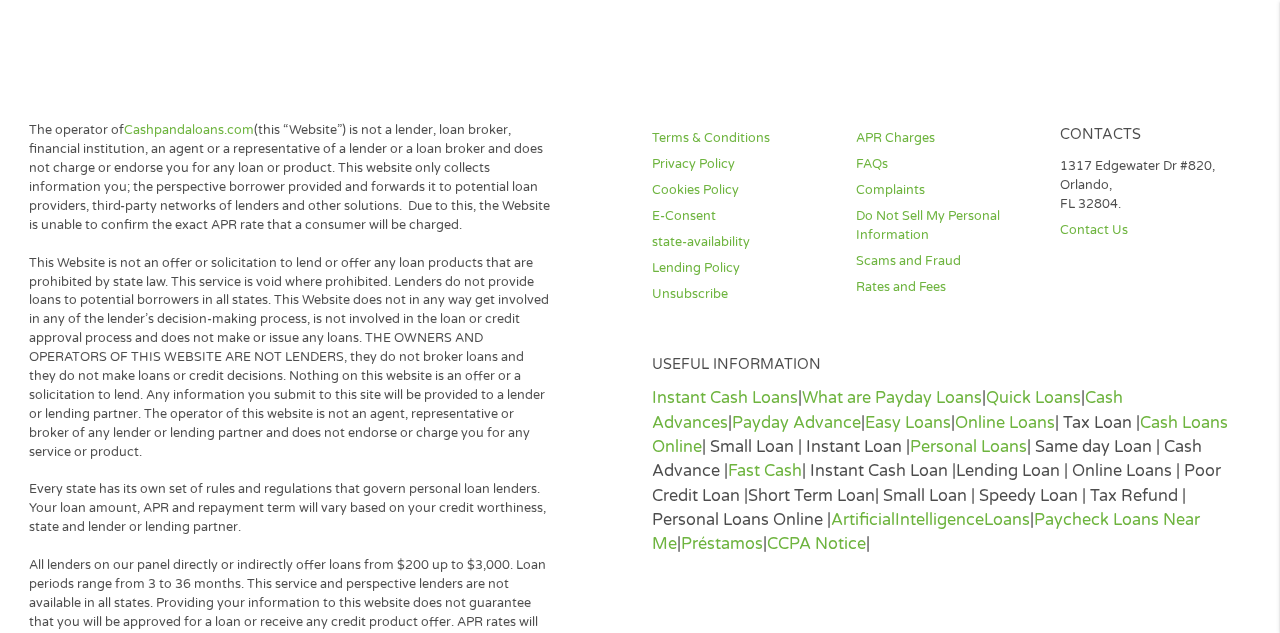 scroll, scrollTop: 23, scrollLeft: 0, axis: vertical 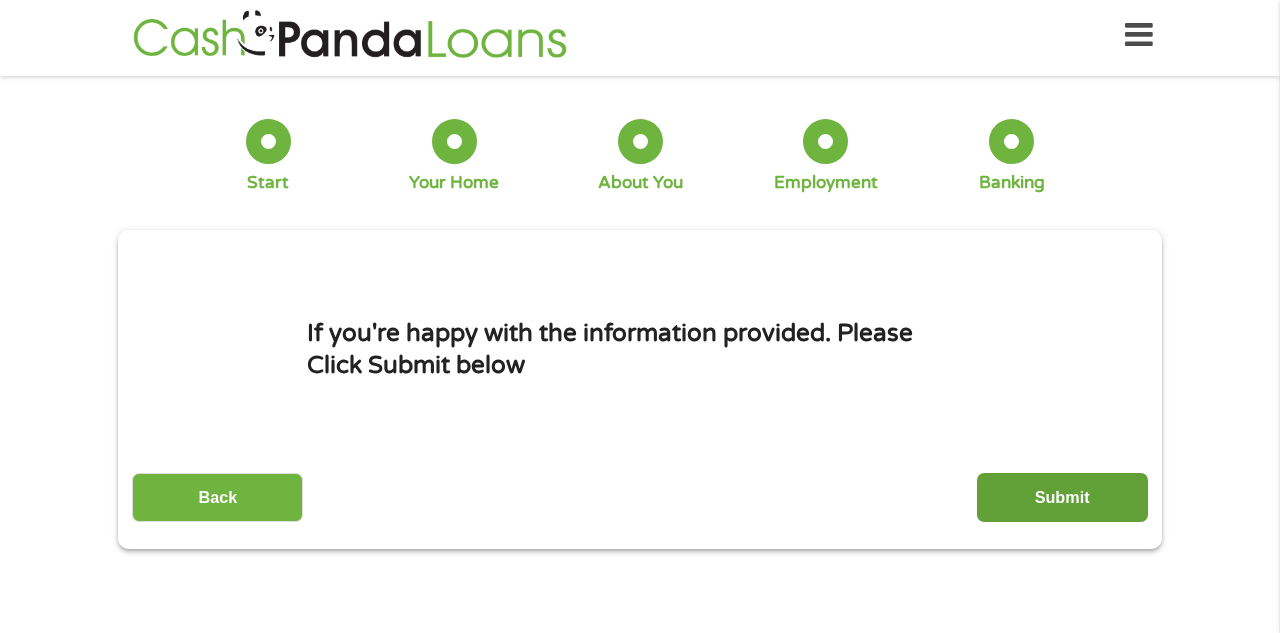 click on "Submit" at bounding box center (1062, 497) 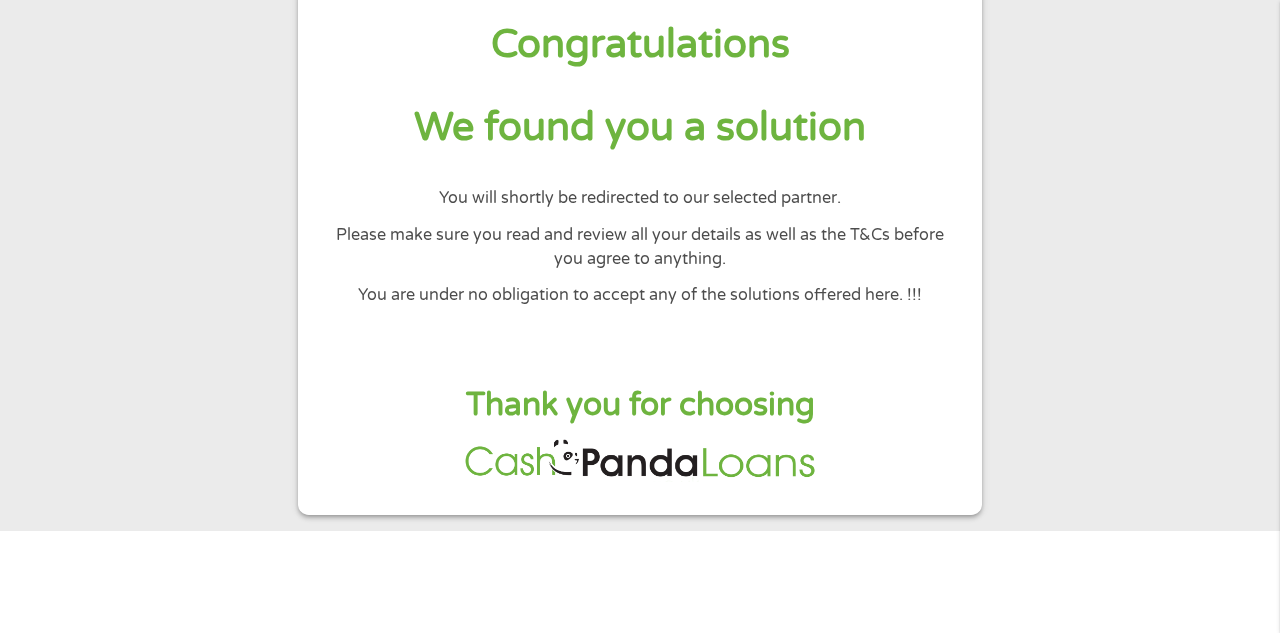 scroll, scrollTop: 97, scrollLeft: 0, axis: vertical 